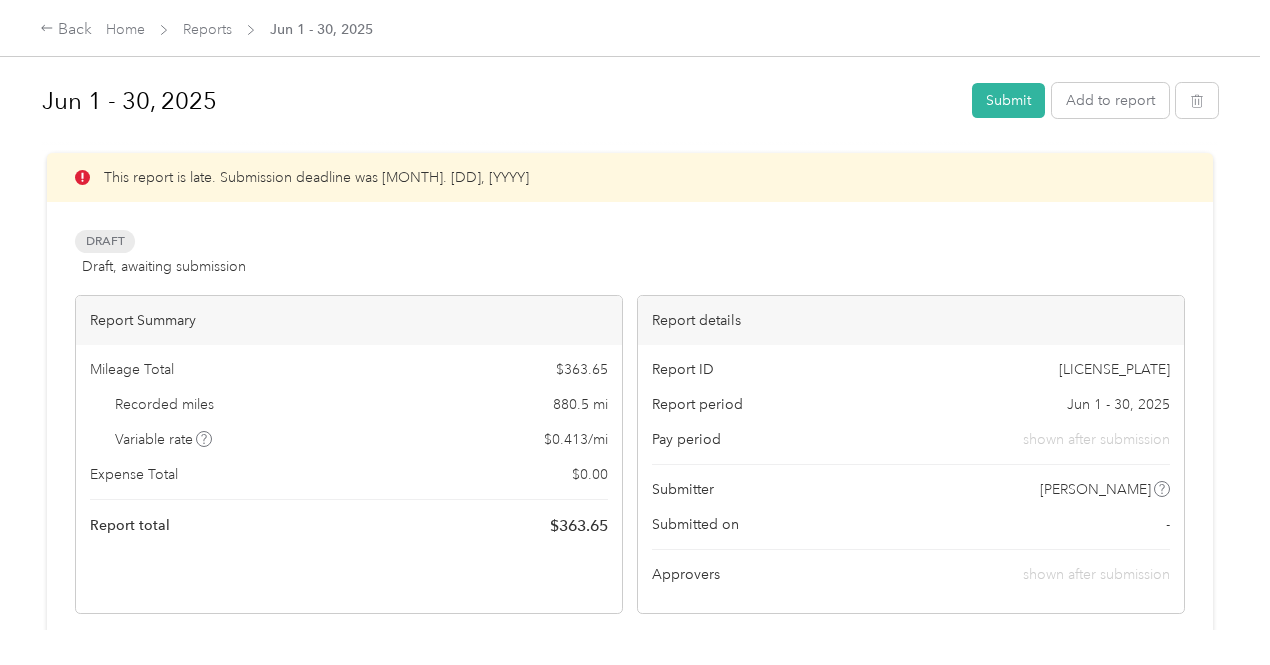 scroll, scrollTop: 0, scrollLeft: 0, axis: both 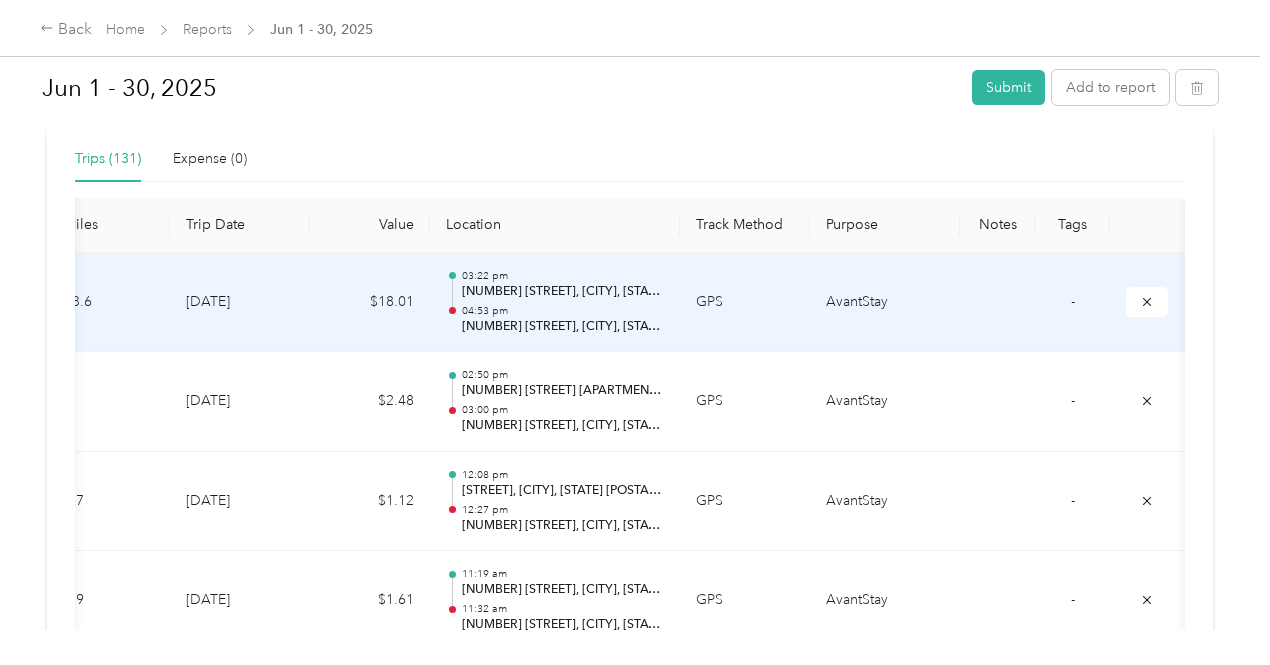 click on "AvantStay" at bounding box center (885, 303) 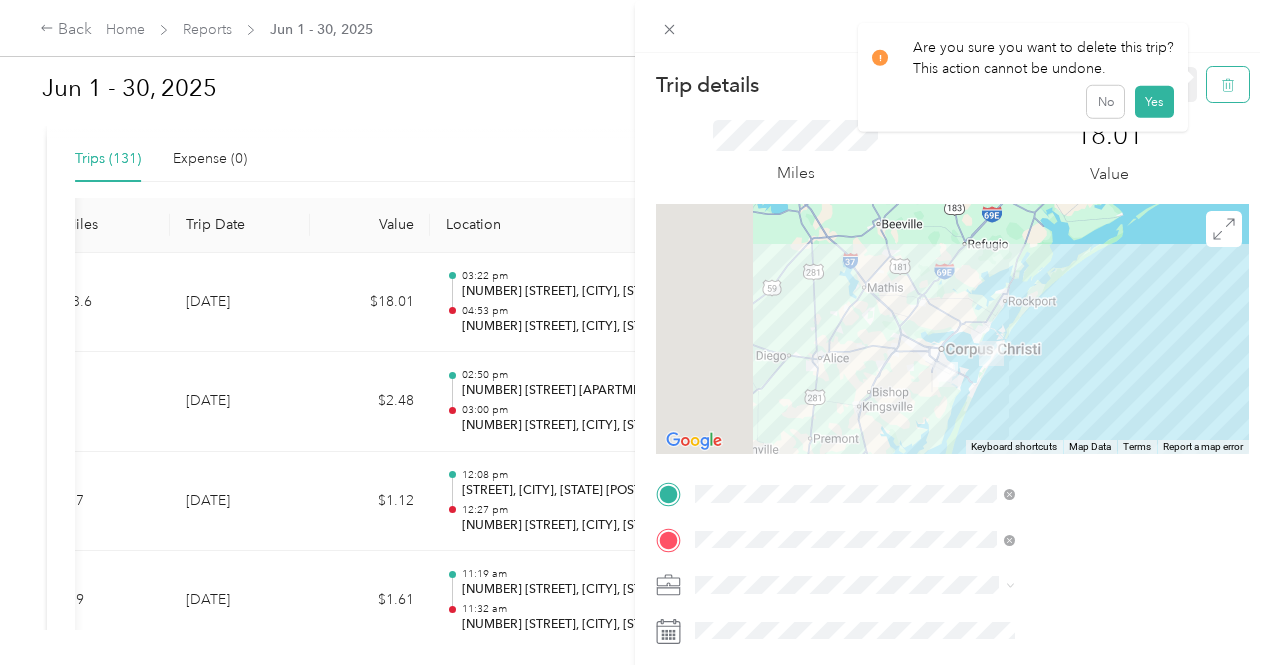 click at bounding box center (1228, 84) 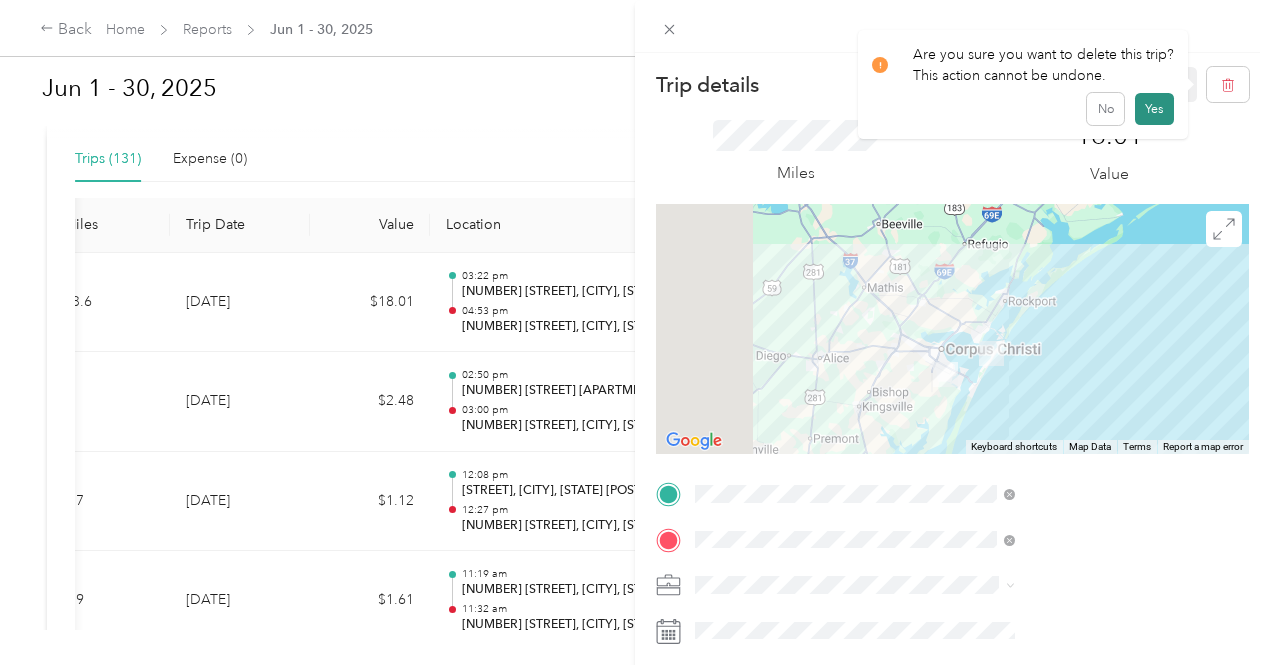 click on "Yes" at bounding box center (1154, 109) 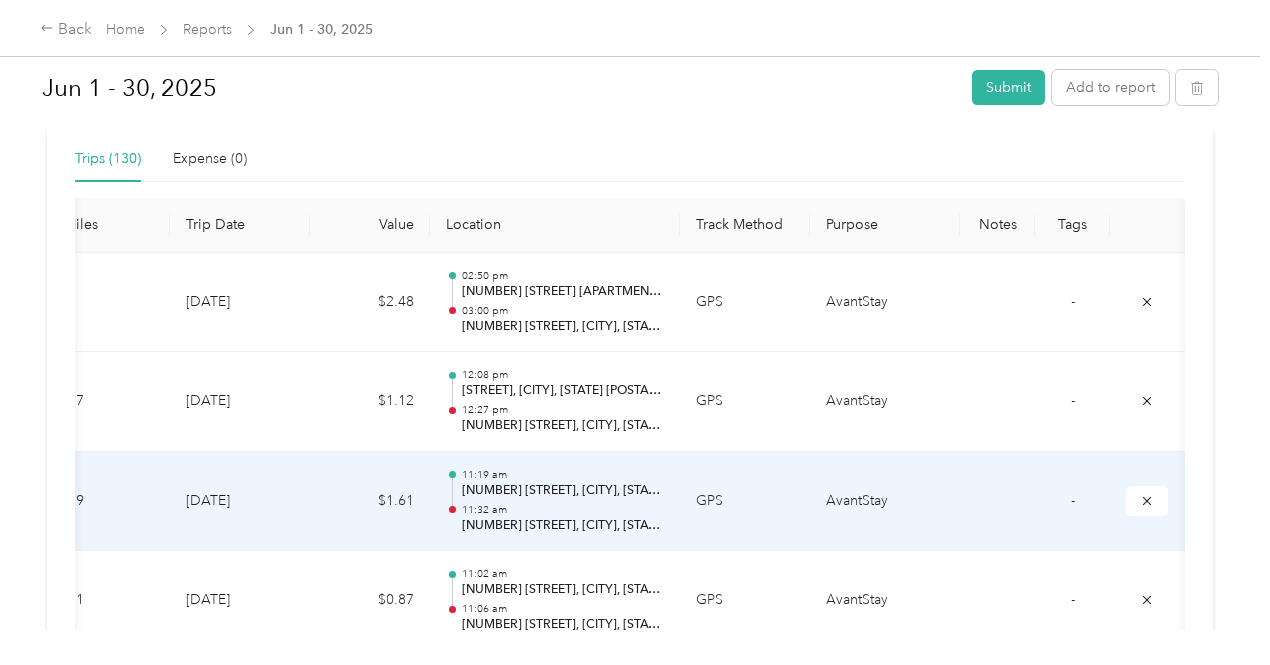scroll, scrollTop: 0, scrollLeft: 241, axis: horizontal 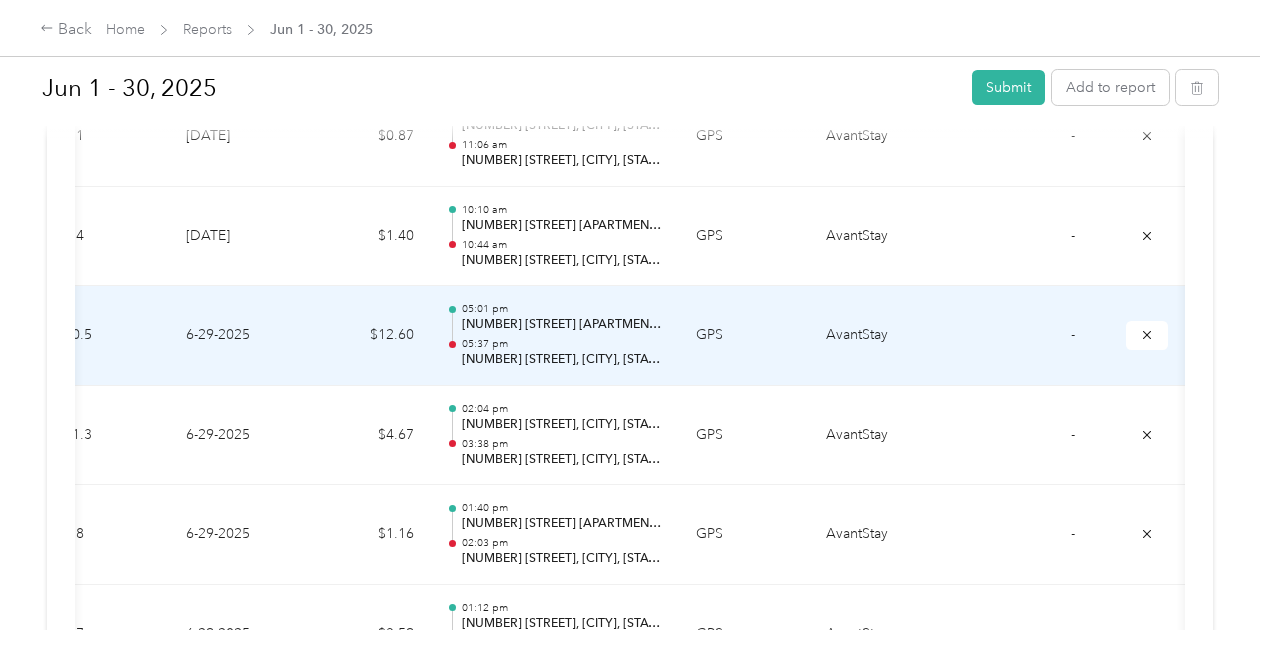 click on "[NUMBER] [STREET], [CITY], [STATE] [POSTAL_CODE], [COUNTRY]" at bounding box center [563, 360] 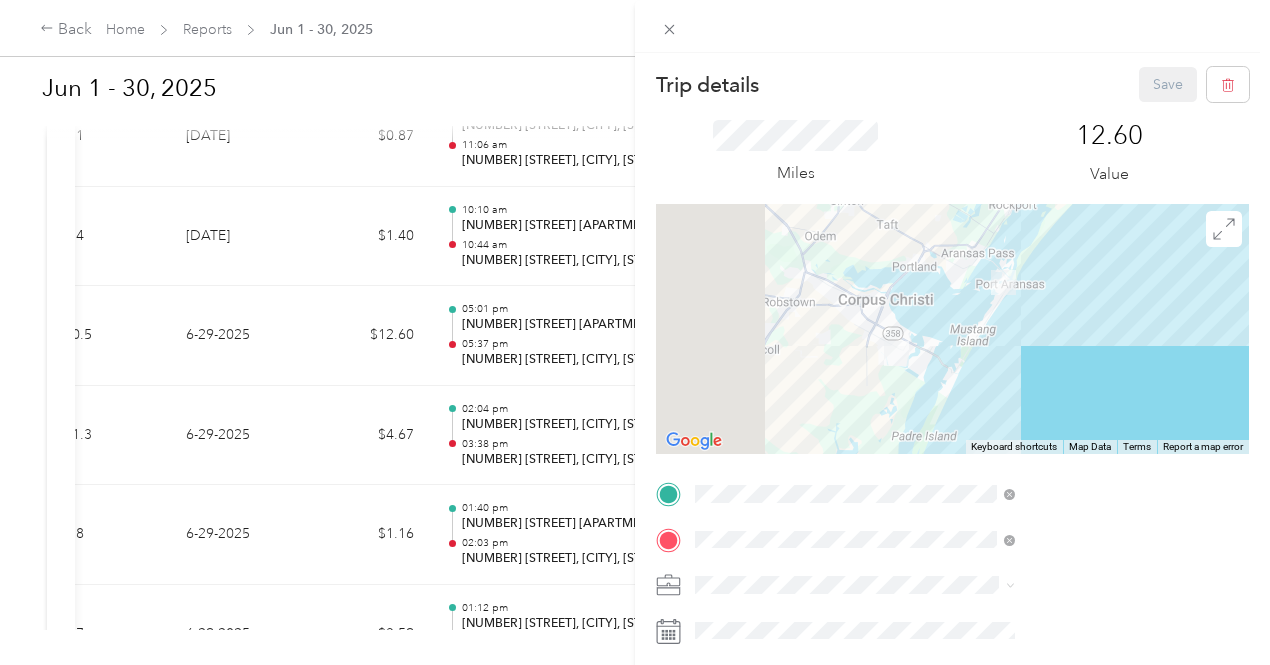 click on "Trip details Save This trip cannot be edited because it is either under review, approved, or paid. Contact your Team Manager to edit it. Miles [DISTANCE] Value  ← Move left → Move right ↑ Move up ↓ Move down + Zoom in - Zoom out Home Jump left by 75% End Jump right by 75% Page Up Jump up by 75% Page Down Jump down by 75% Keyboard shortcuts Map Data Map data ©[YEAR], [COMPANY], [COMPANY] [YEAR] [NUMBER] km  Click to toggle between metric and imperial units Terms Report a map error TO Add photo" at bounding box center (635, 332) 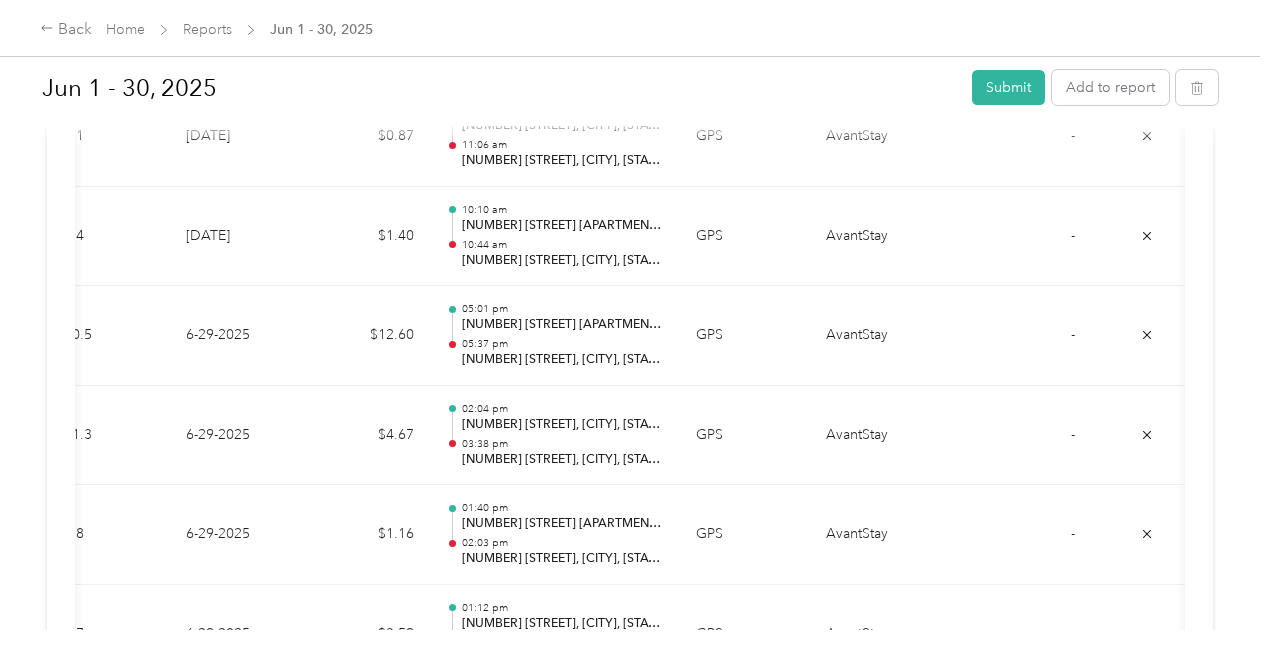 click on "Trip details Save This trip cannot be edited because it is either under review, approved, or paid. Contact your Team Manager to edit it. Miles [DISTANCE] Value  ← Move left → Move right ↑ Move up ↓ Move down + Zoom in - Zoom out Home Jump left by 75% End Jump right by 75% Page Up Jump up by 75% Page Down Jump down by 75% Keyboard shortcuts Map Data Map data ©[YEAR], [COMPANY], [COMPANY] [YEAR] [NUMBER] km  Click to toggle between metric and imperial units Terms Report a map error TO Add photo" at bounding box center (809, 332) 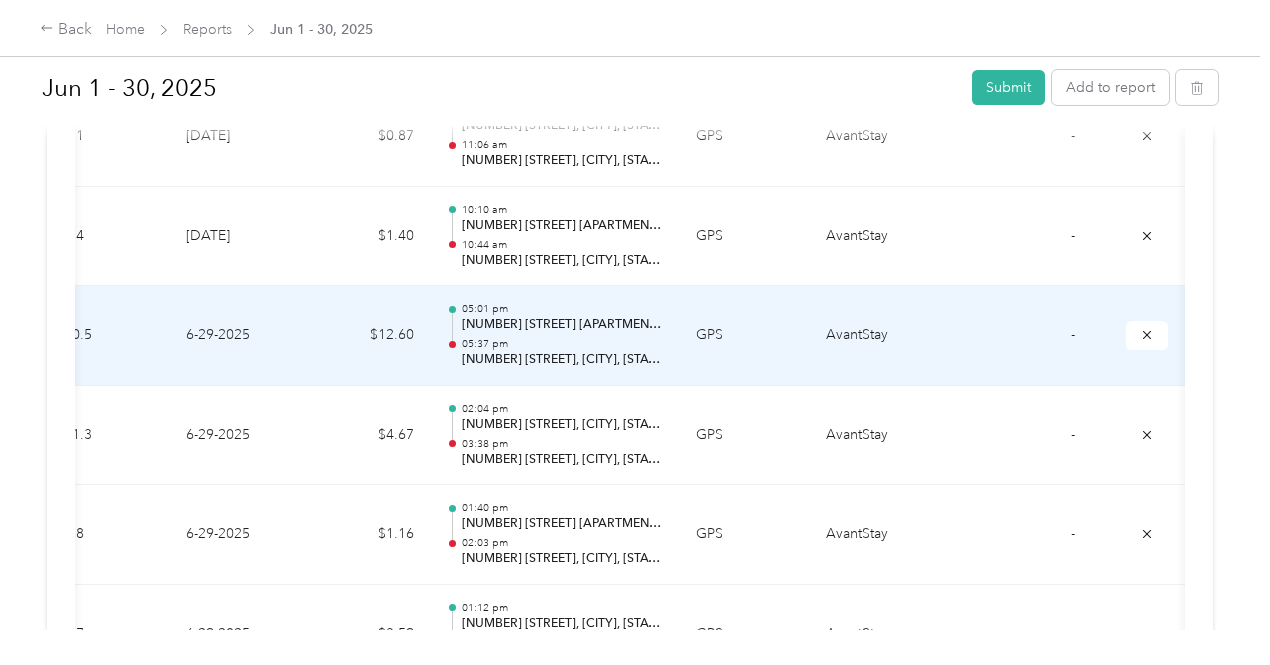 click on "AvantStay" at bounding box center (885, 336) 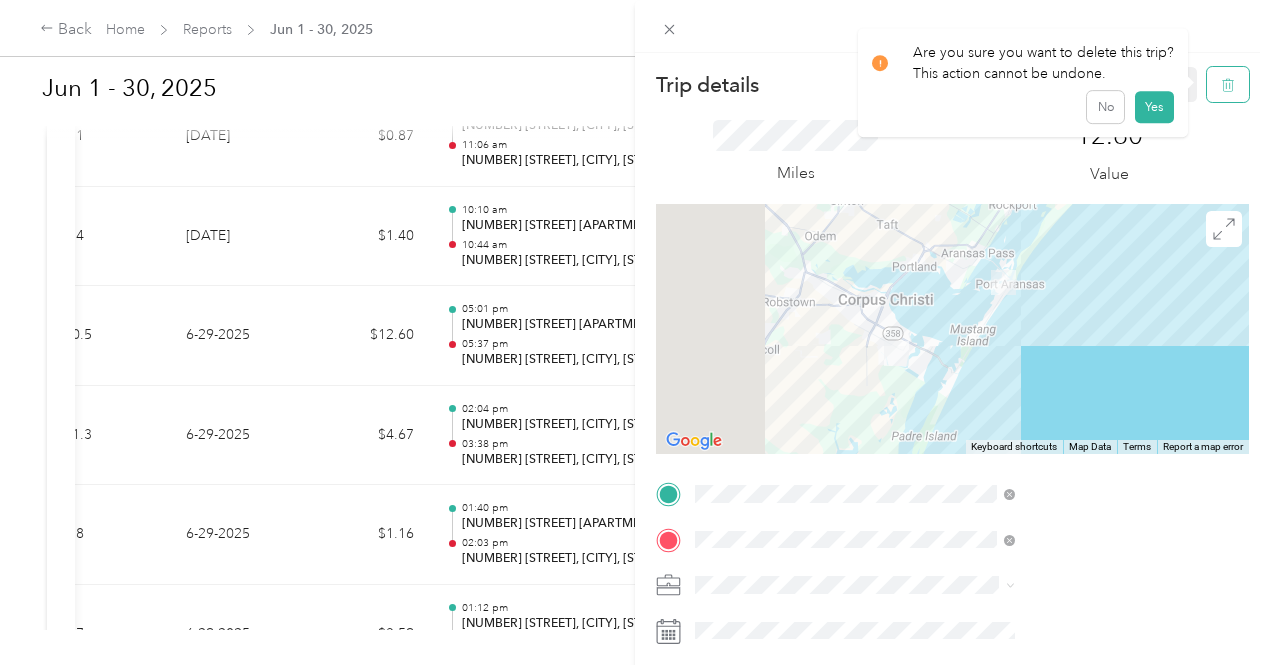click at bounding box center (1228, 84) 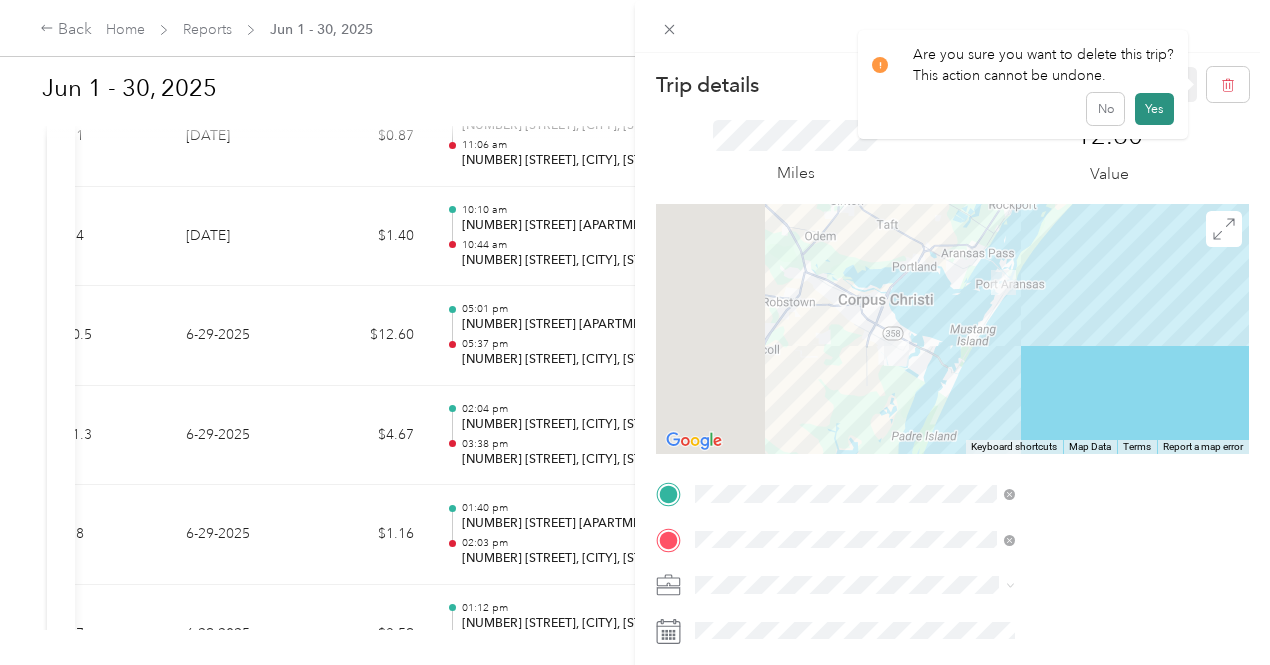 click on "Yes" at bounding box center (1154, 109) 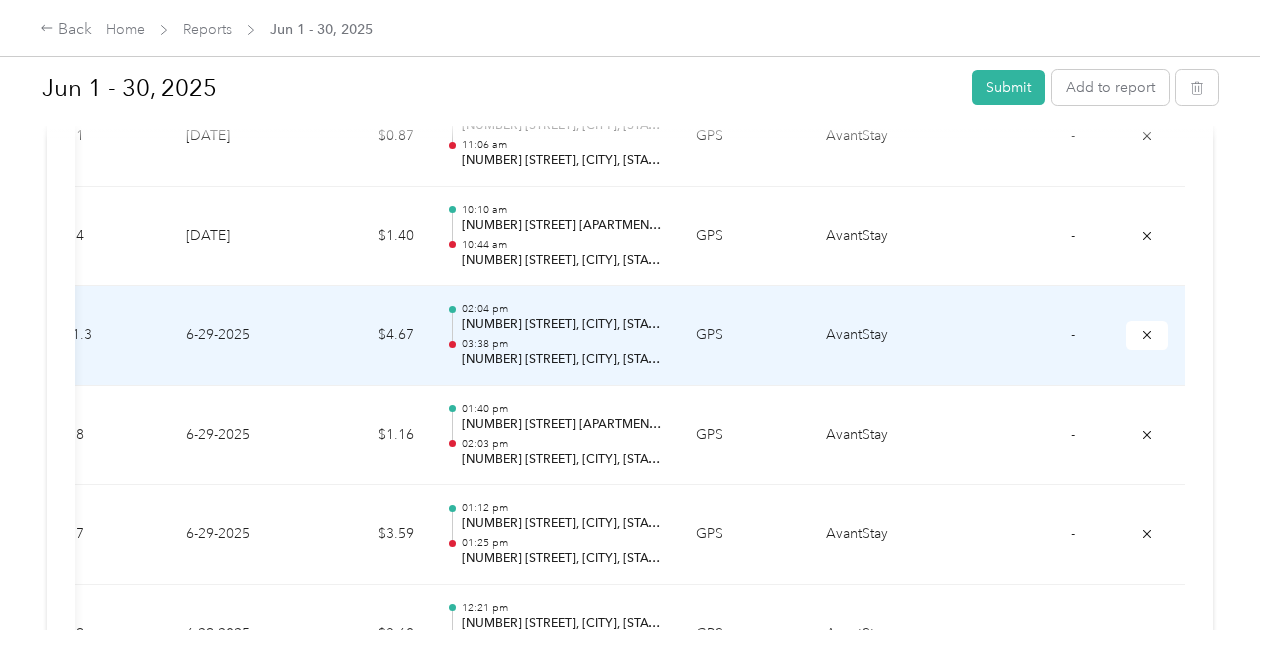 scroll, scrollTop: 0, scrollLeft: 456, axis: horizontal 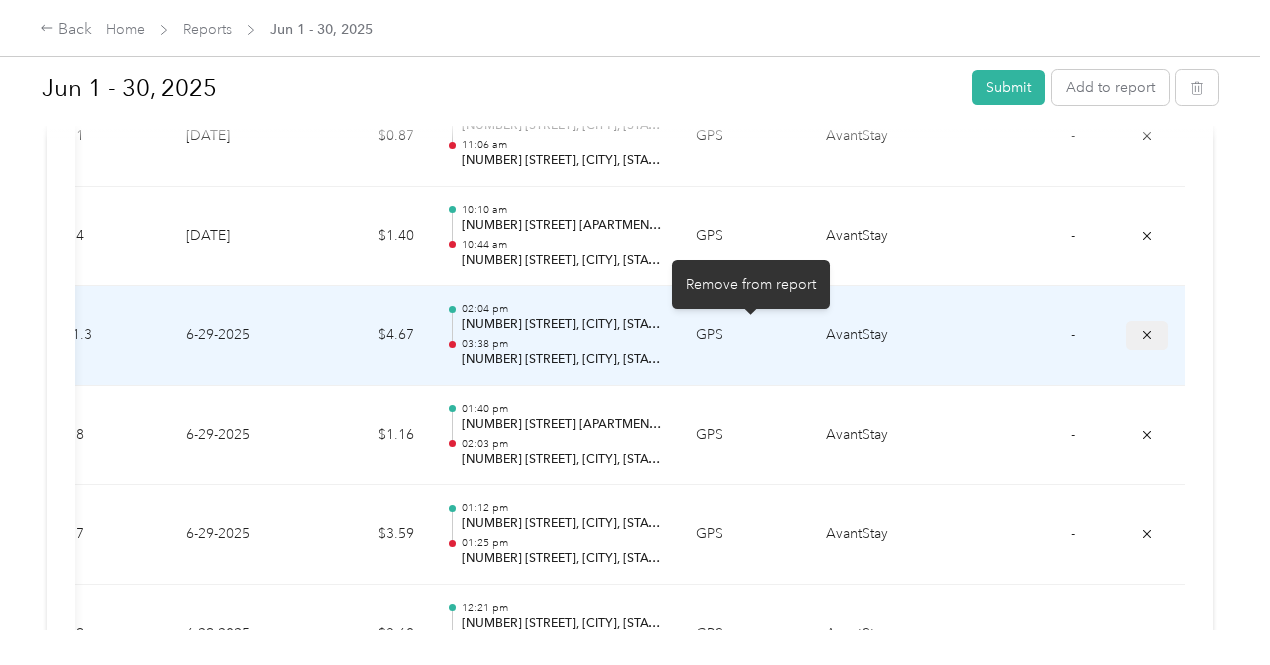 click 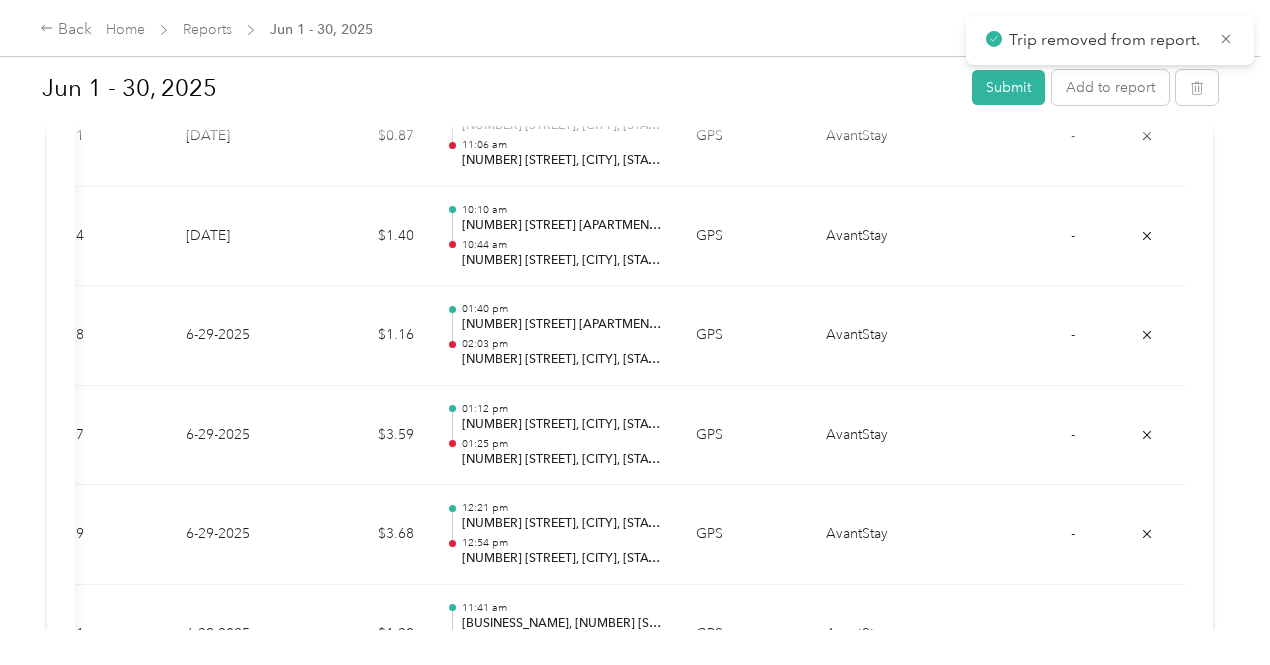 click on "Trip removed from report." at bounding box center [1106, 40] 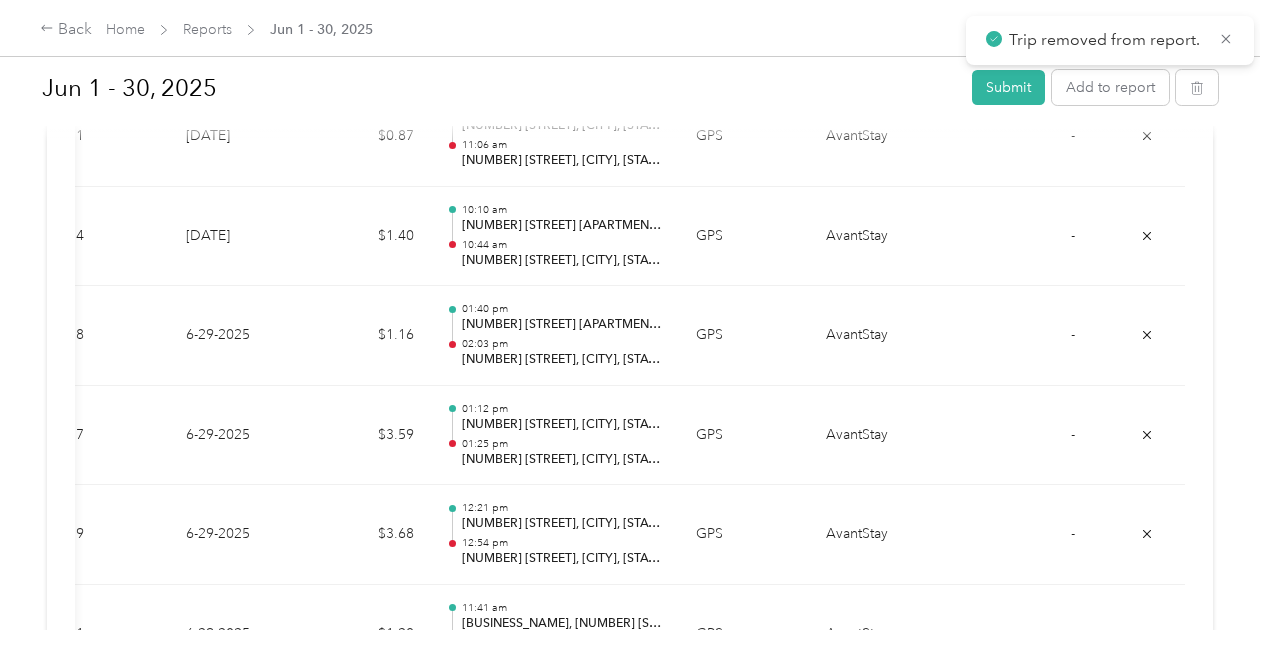 click on "Trip removed from report." at bounding box center [1106, 40] 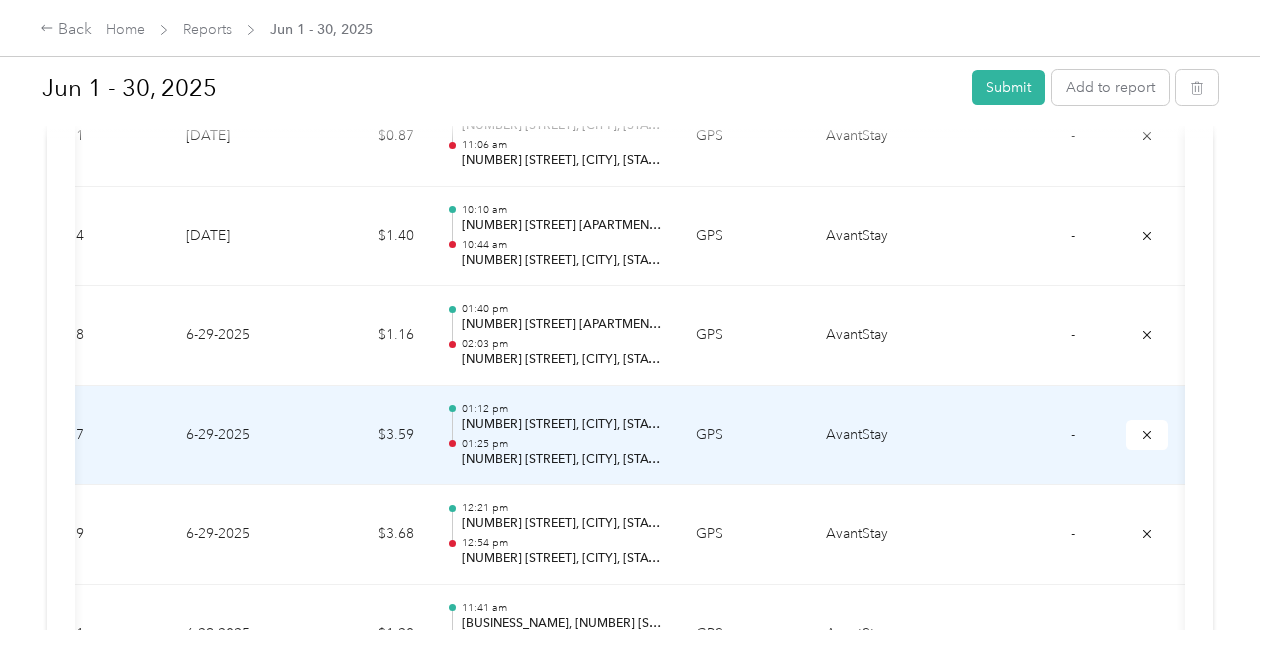 scroll, scrollTop: 0, scrollLeft: 330, axis: horizontal 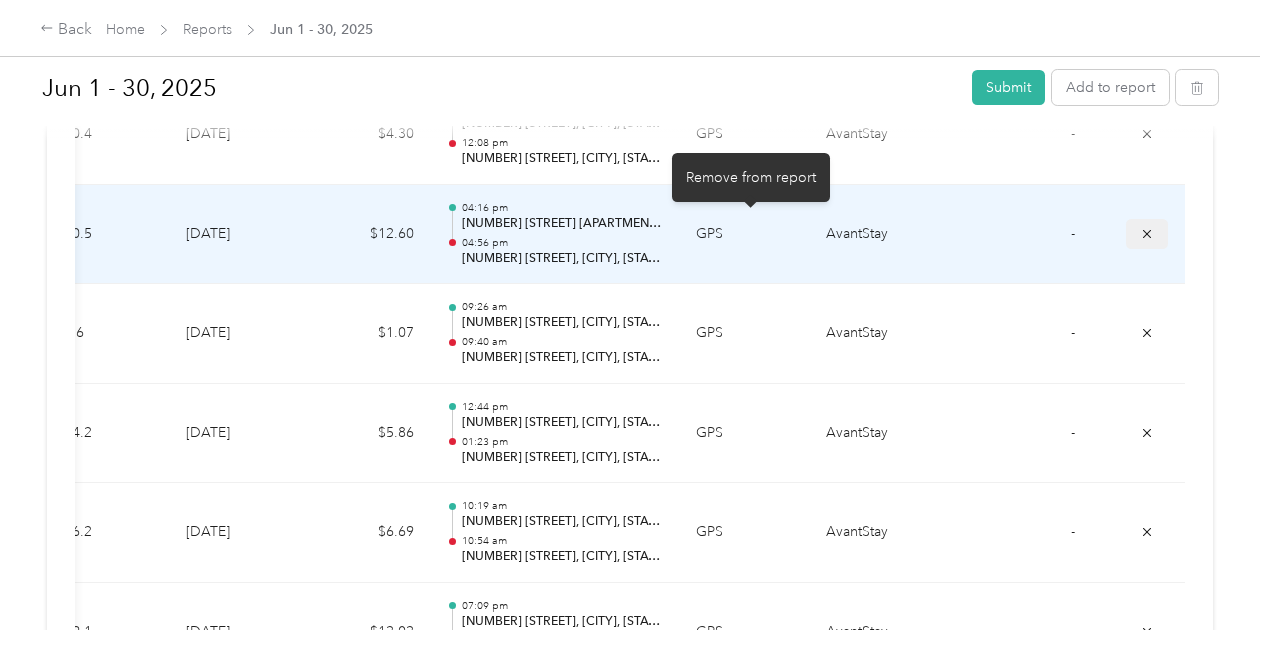 click 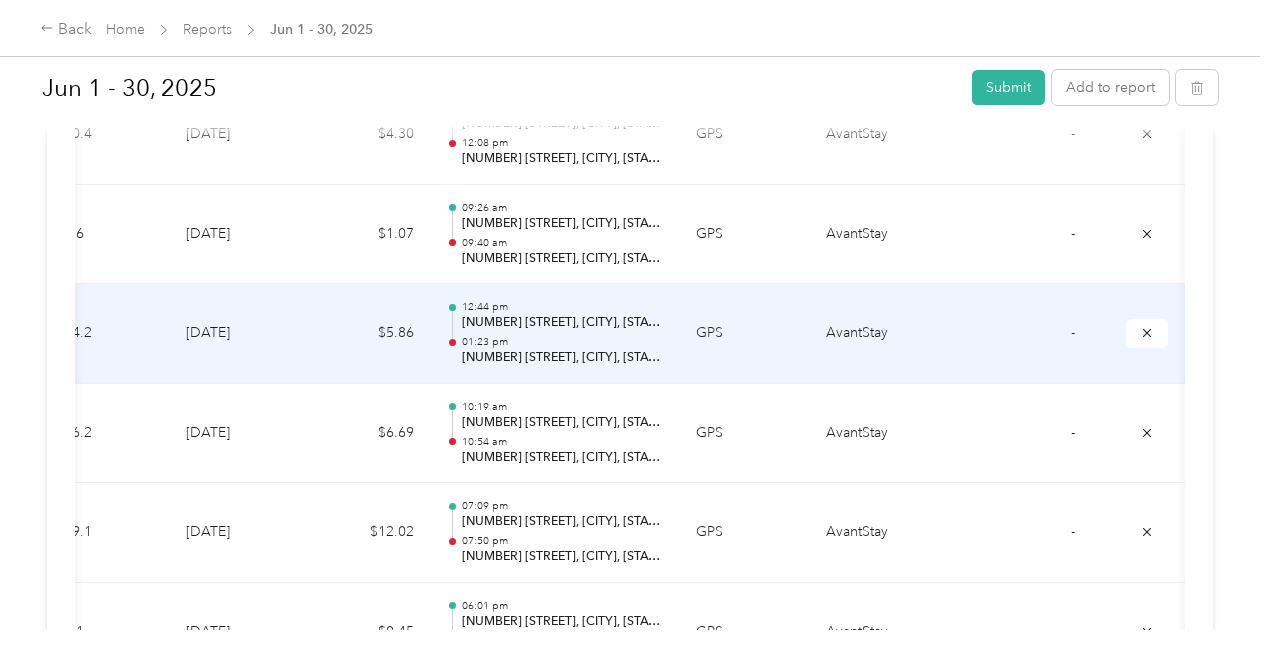 scroll, scrollTop: 0, scrollLeft: 456, axis: horizontal 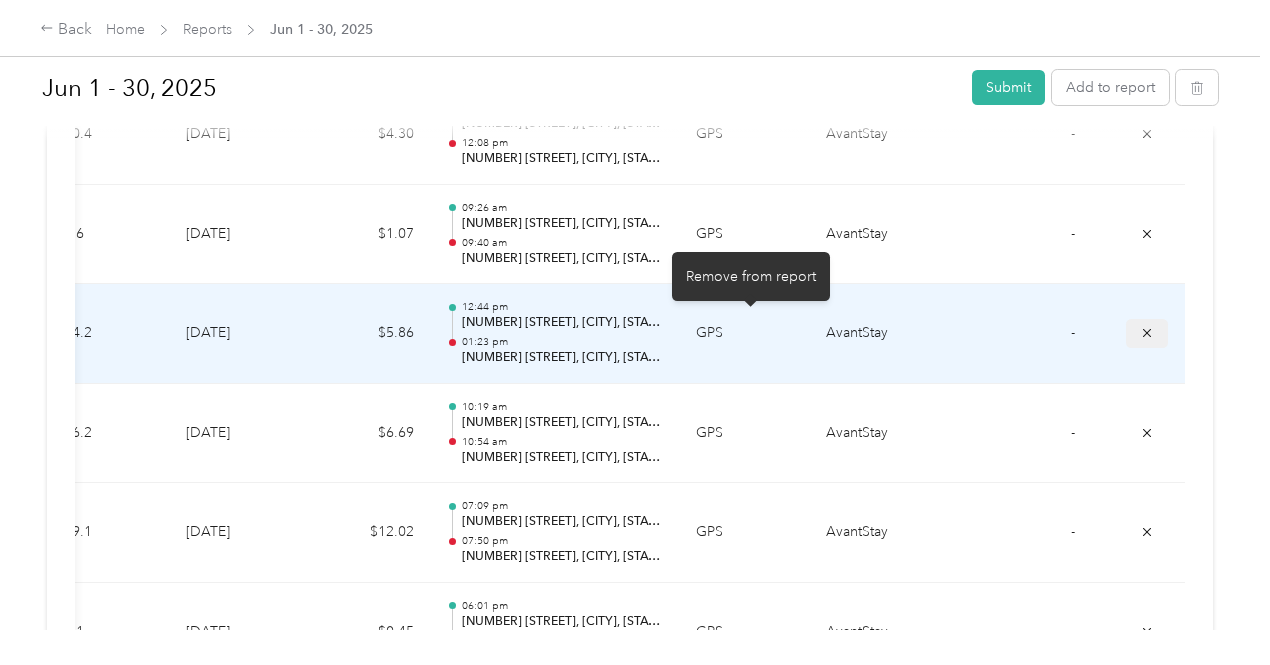 click 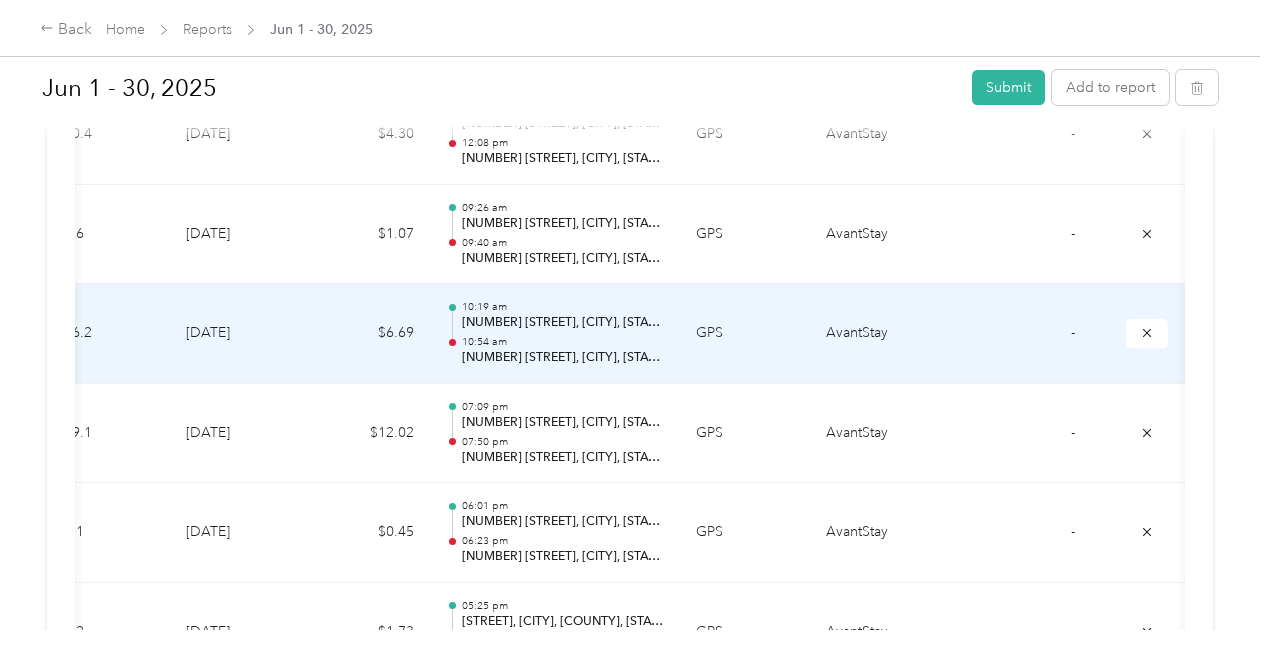 scroll, scrollTop: 0, scrollLeft: 432, axis: horizontal 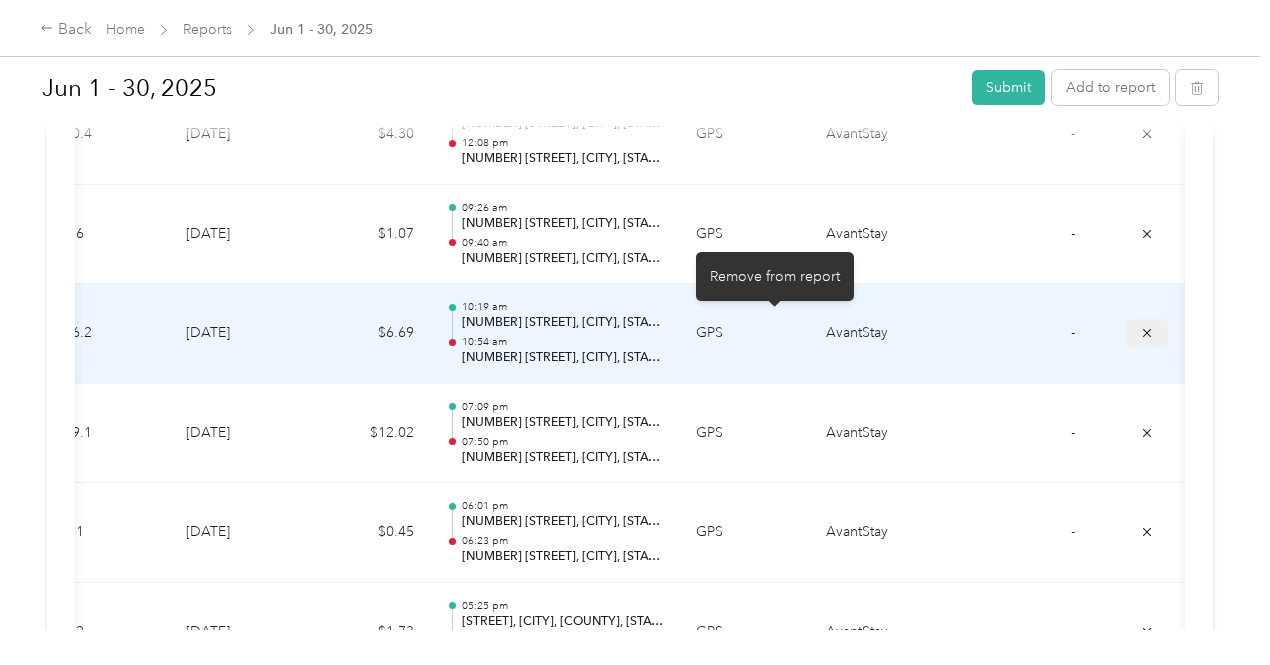 click 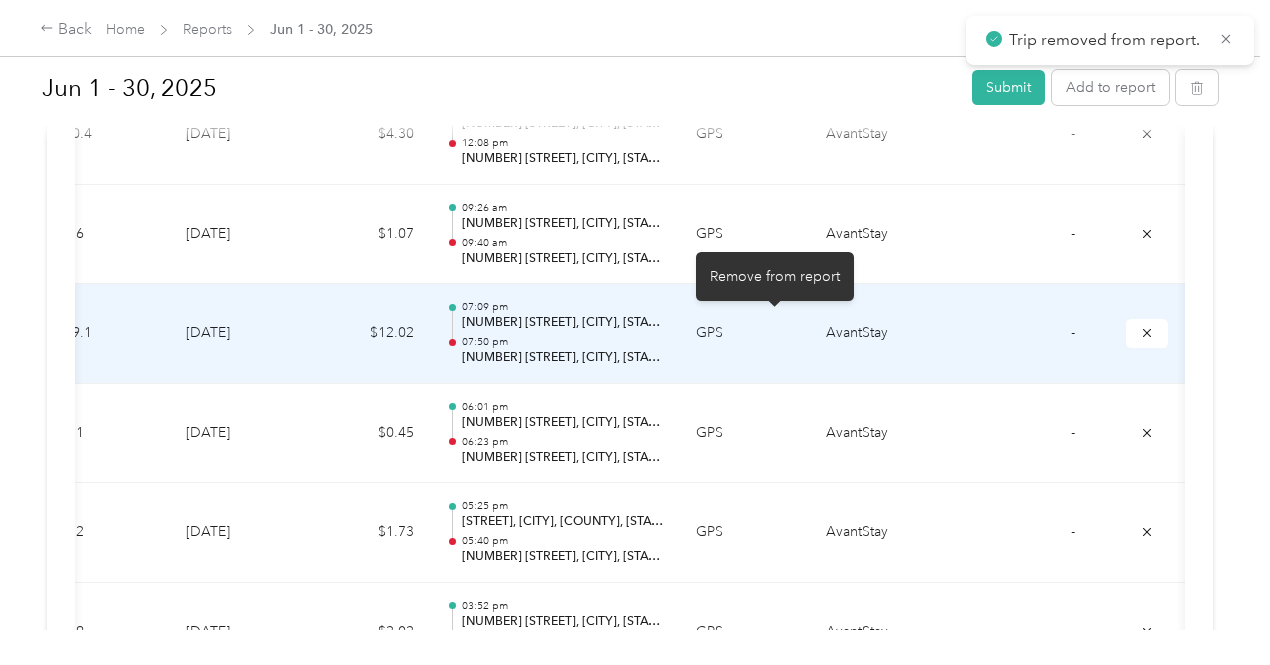 click 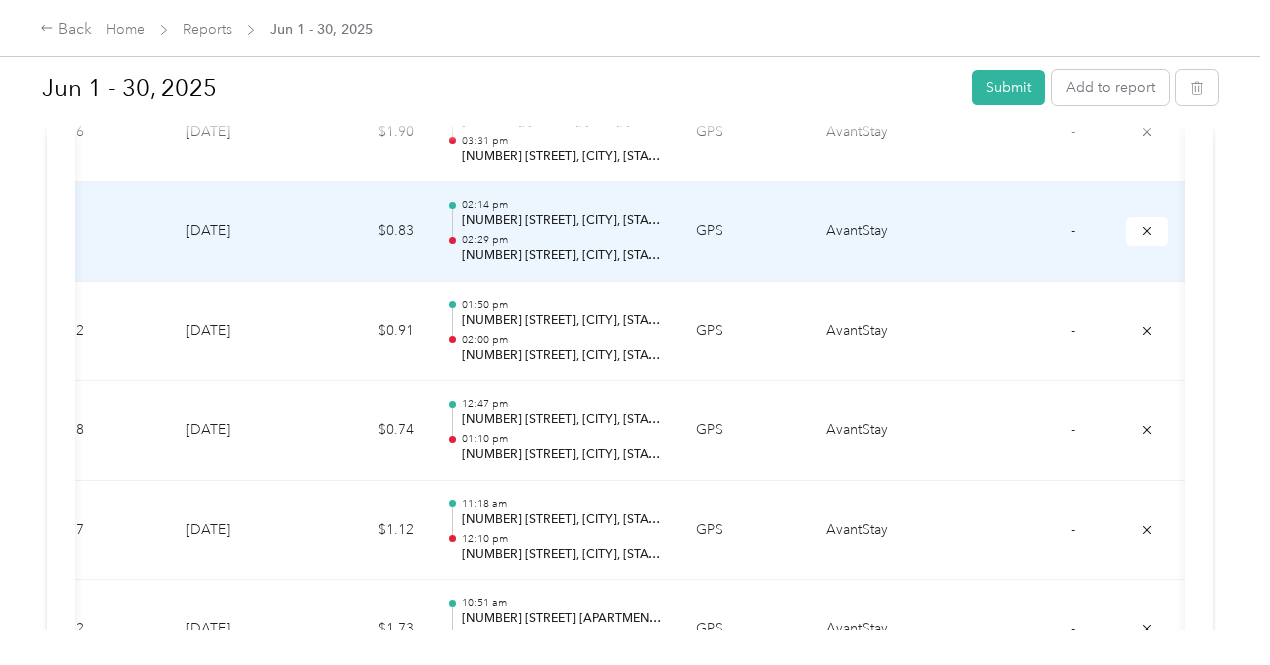 scroll, scrollTop: 3275, scrollLeft: 0, axis: vertical 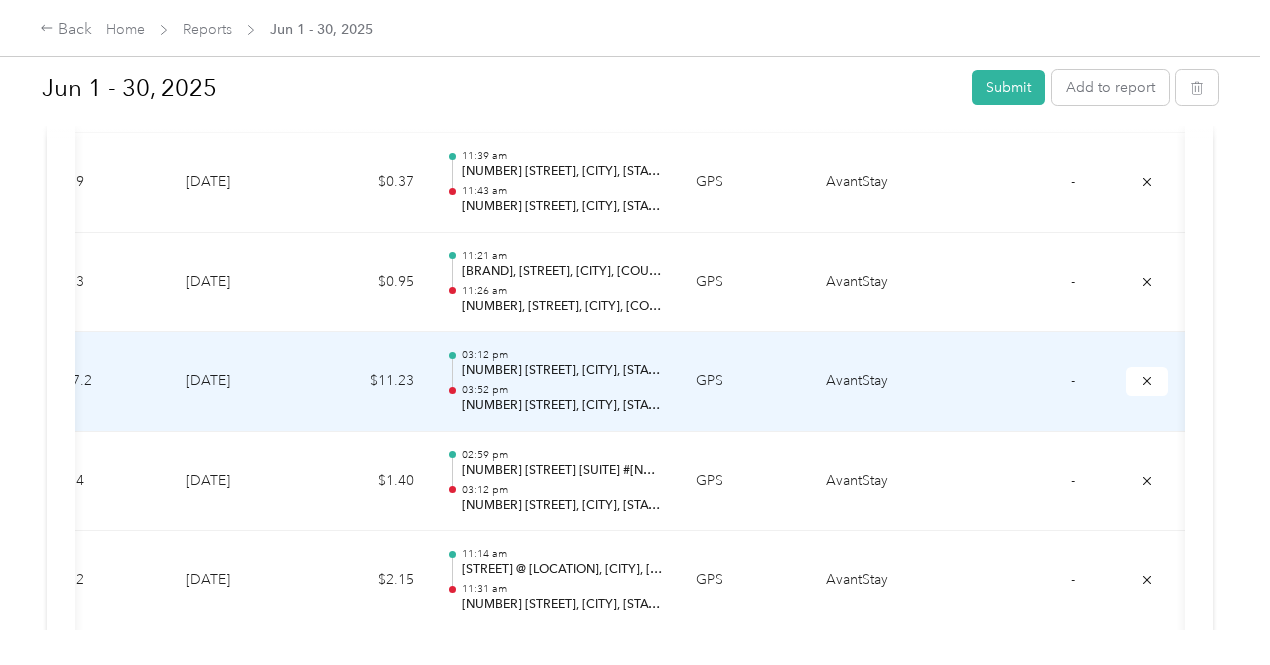 click on "[NUMBER] [STREET], [CITY], [STATE] [POSTAL_CODE], [COUNTRY]" at bounding box center (563, 406) 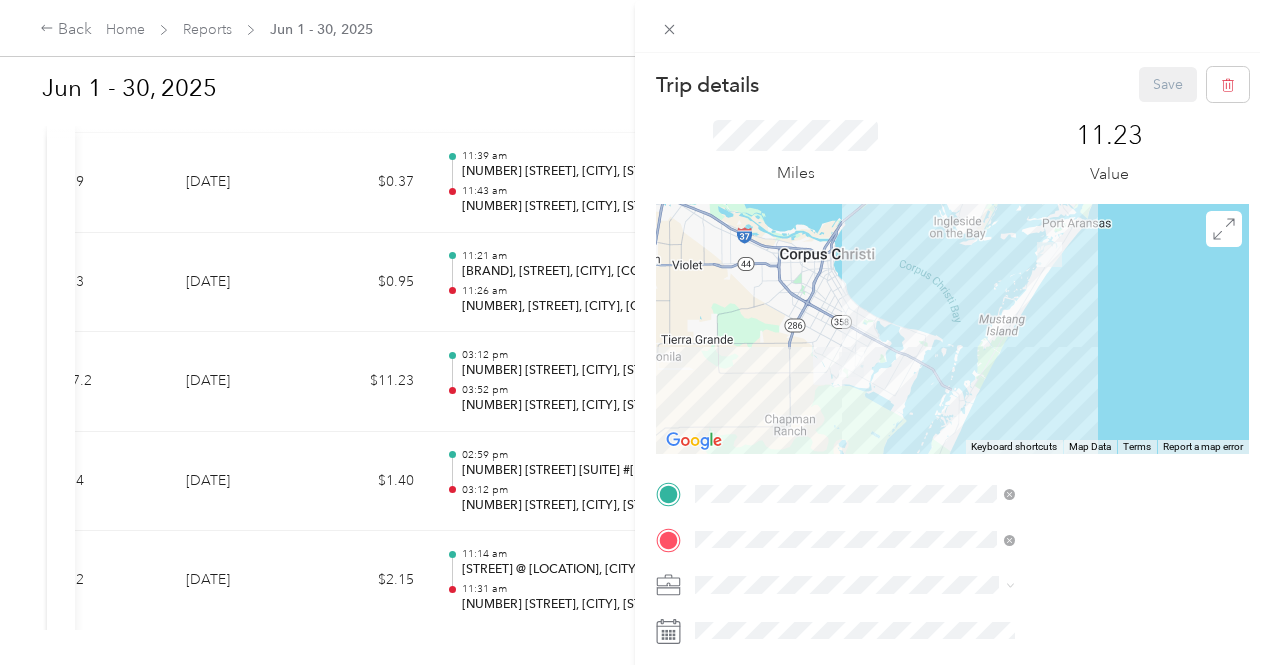 click on "Save" at bounding box center [1194, 84] 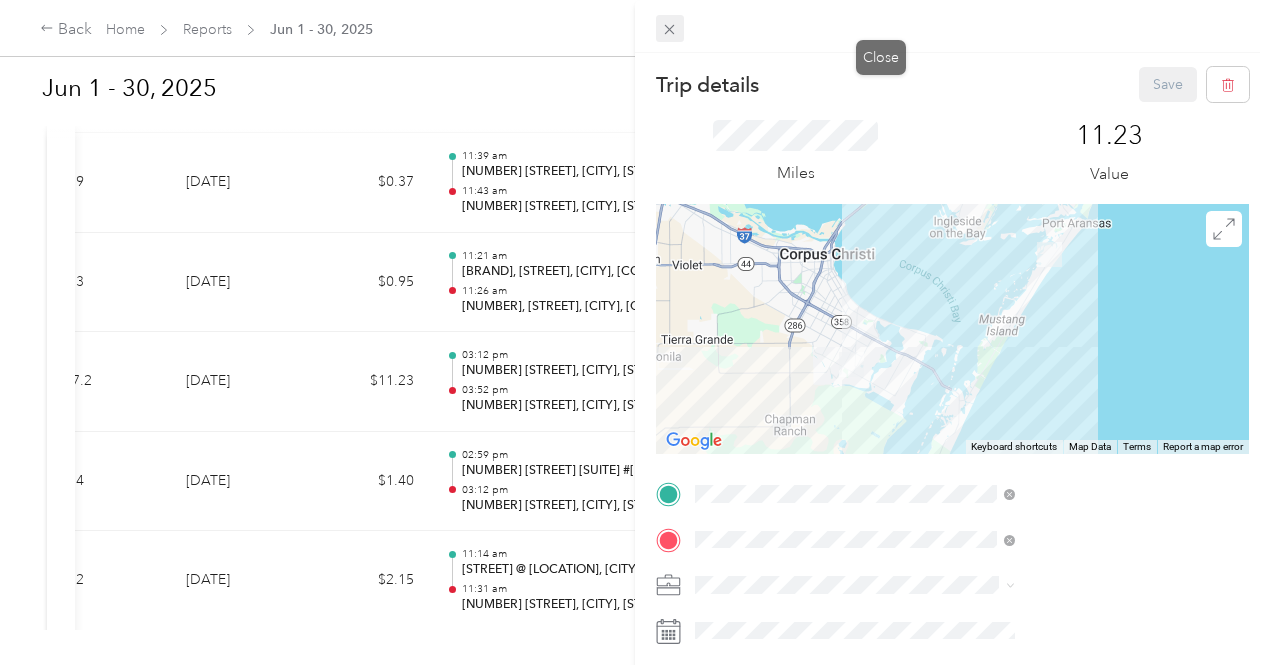 click 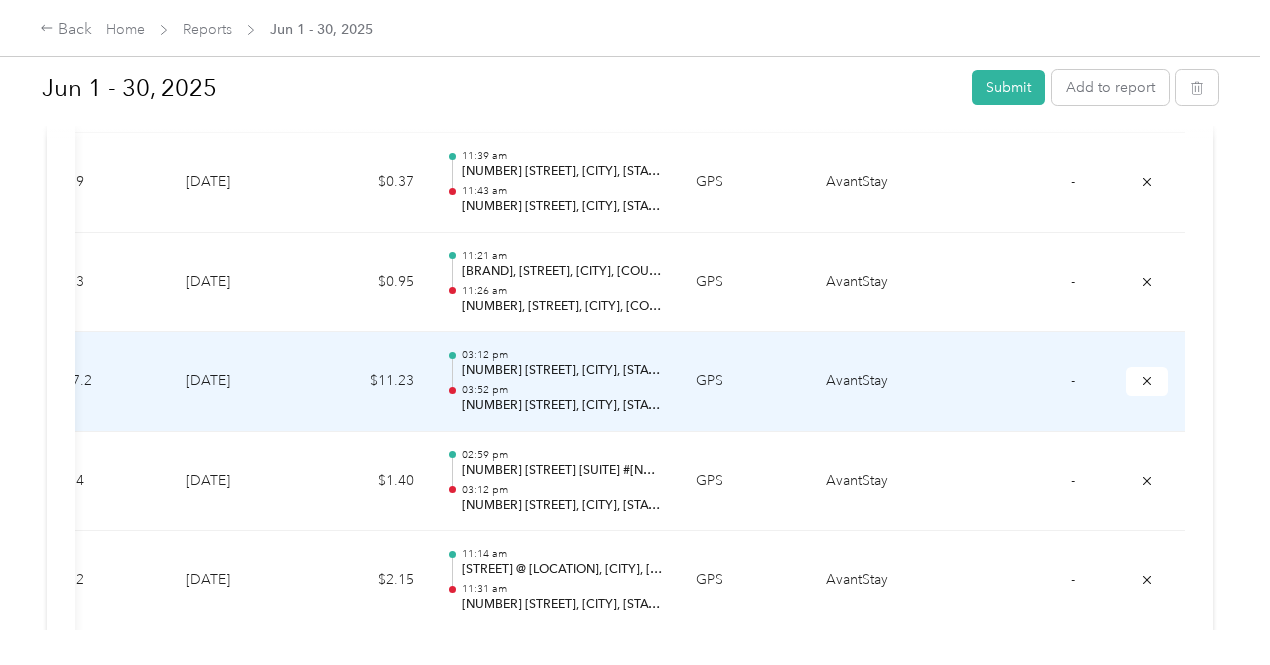 scroll, scrollTop: 0, scrollLeft: 456, axis: horizontal 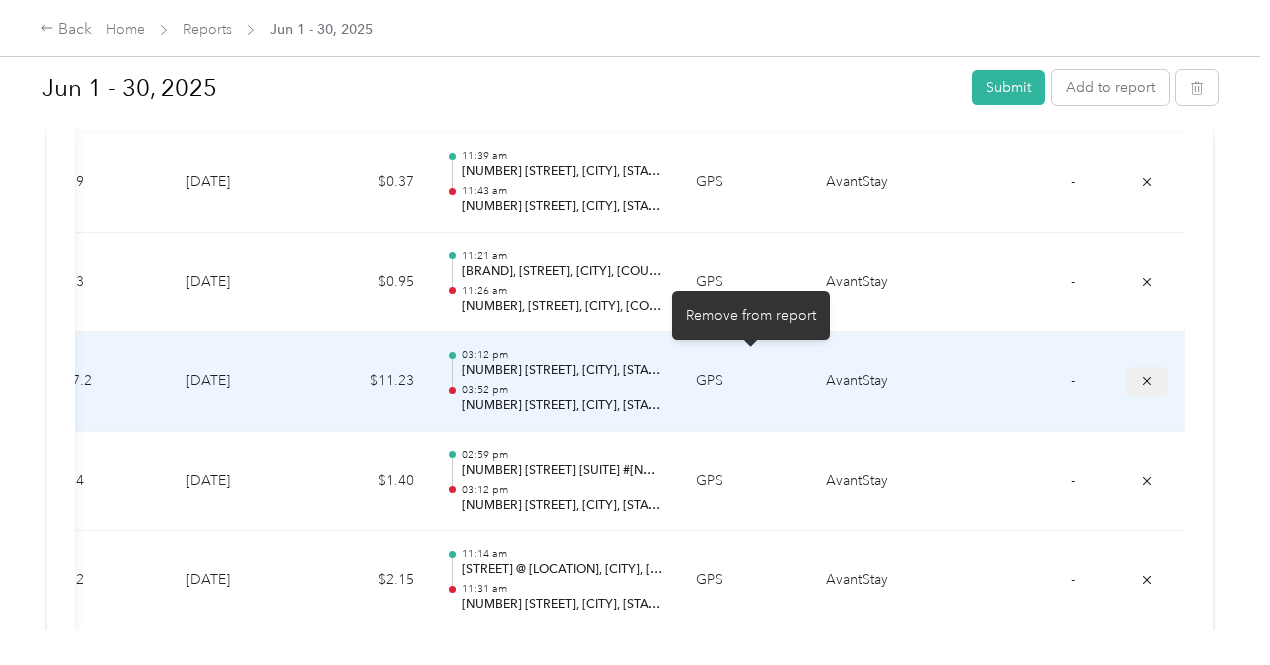 click 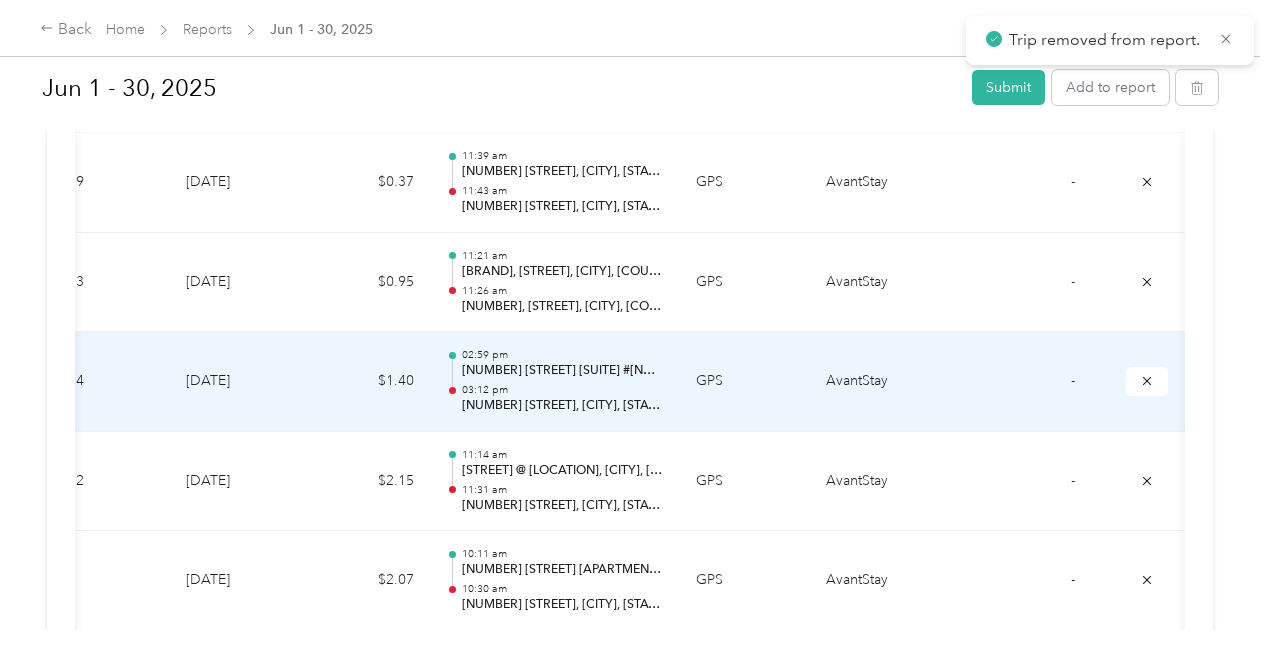 scroll, scrollTop: 0, scrollLeft: 339, axis: horizontal 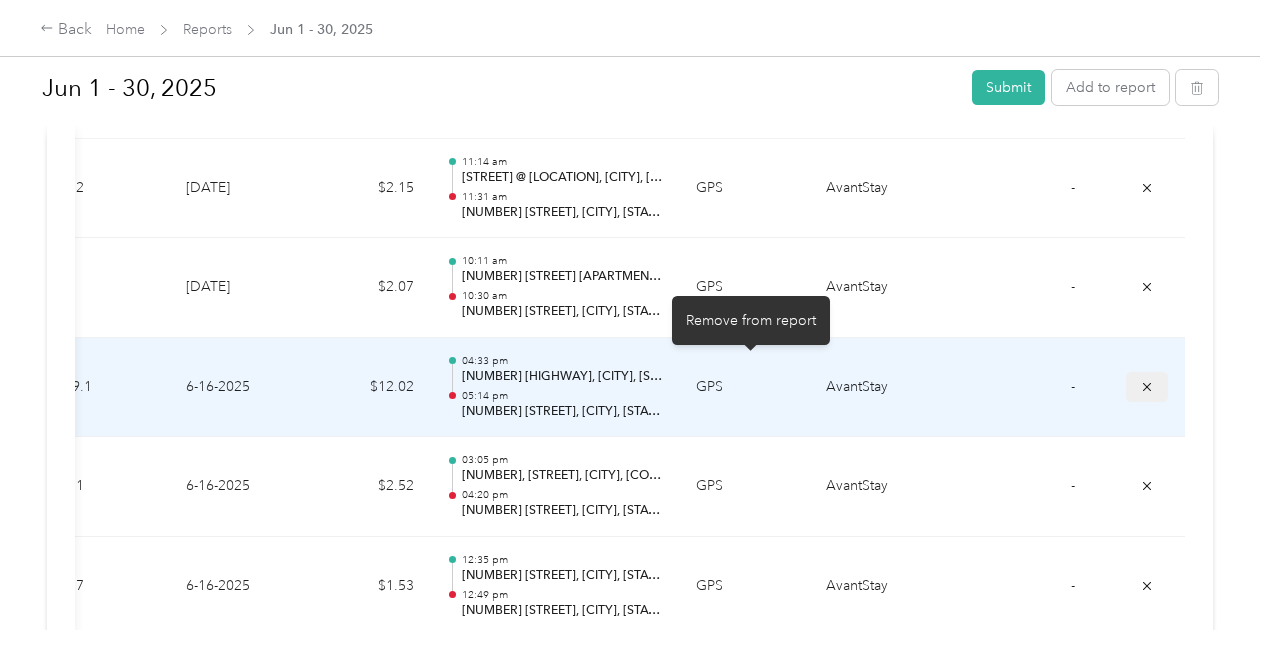 click at bounding box center [1147, 386] 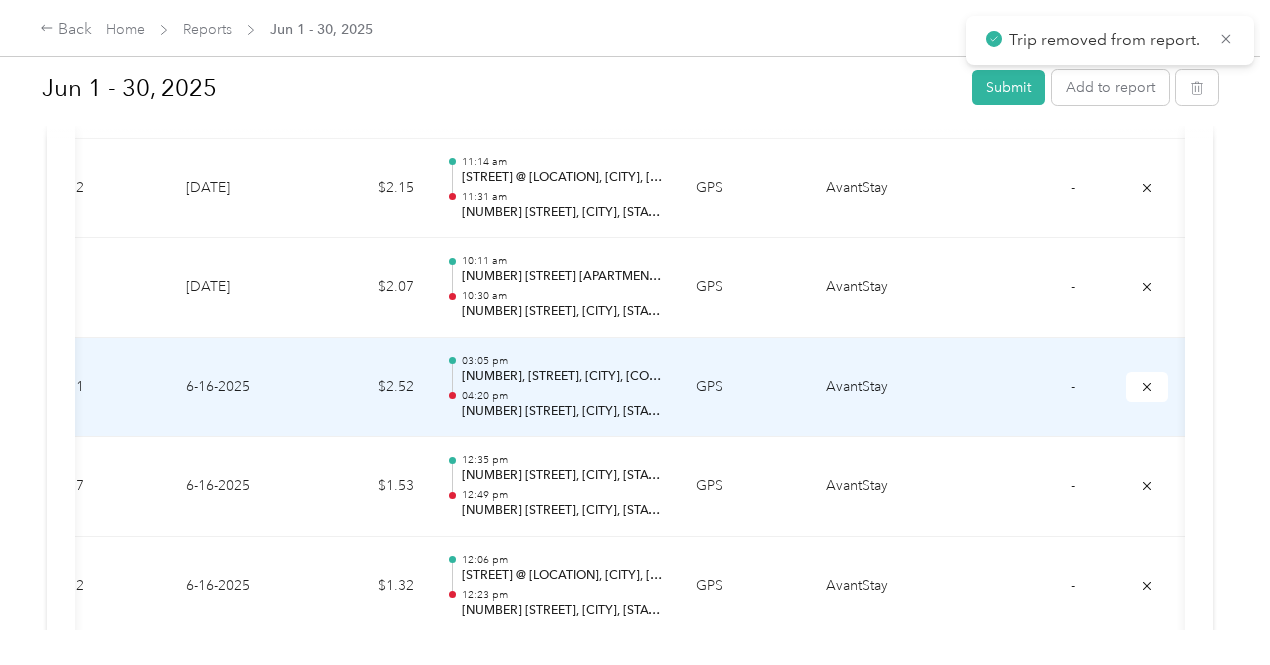scroll, scrollTop: 0, scrollLeft: 392, axis: horizontal 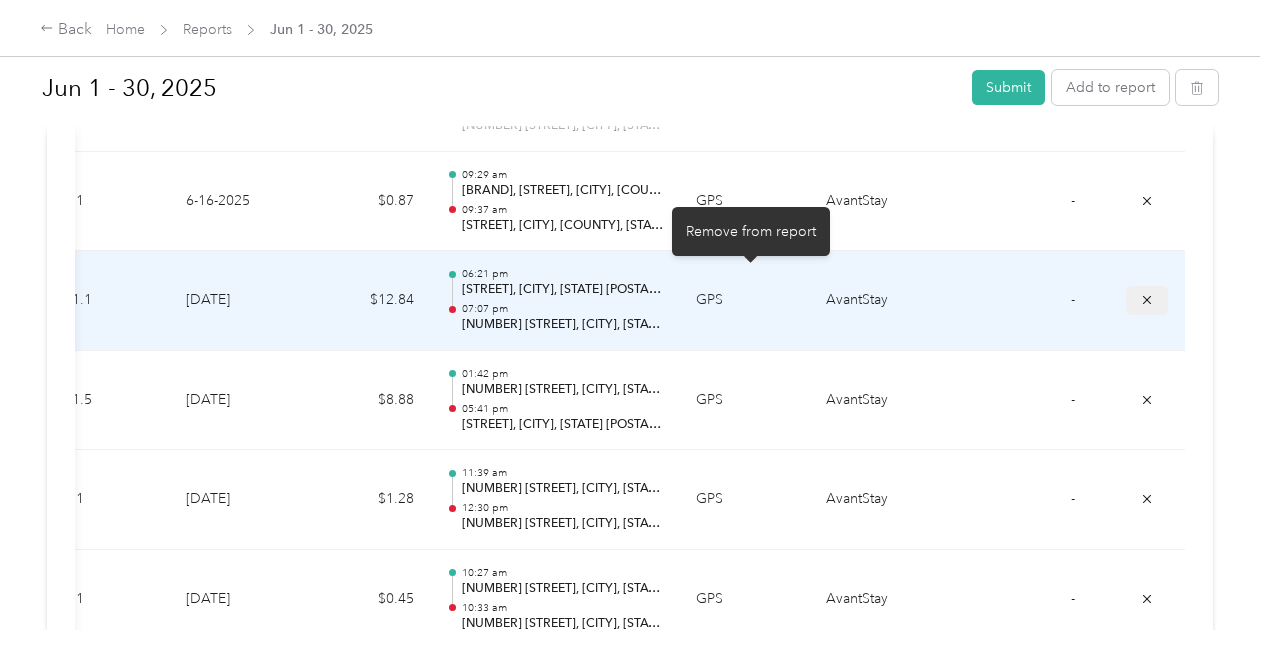 click 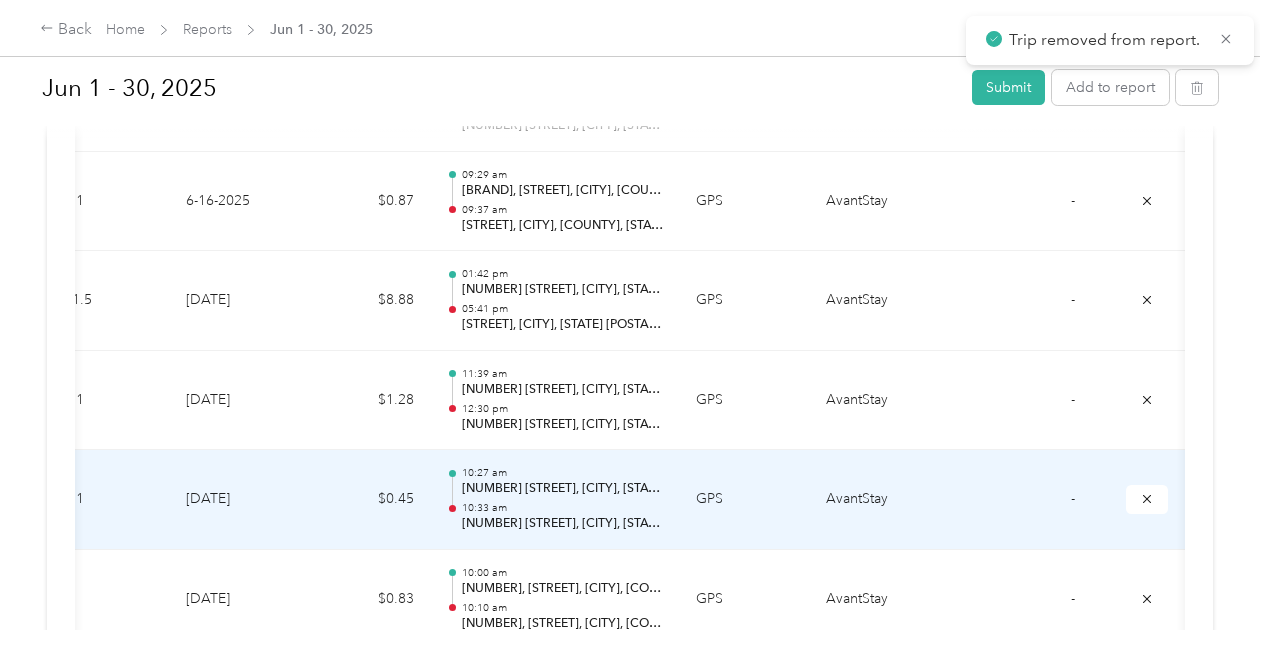 scroll, scrollTop: 0, scrollLeft: 380, axis: horizontal 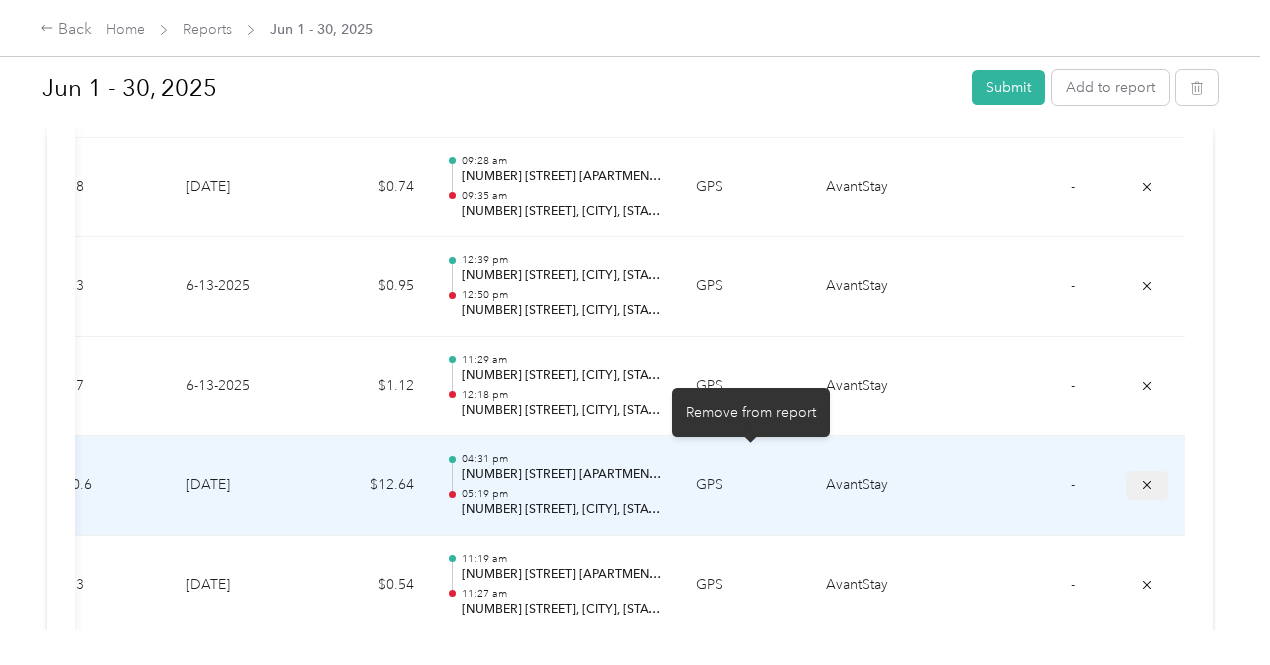 click 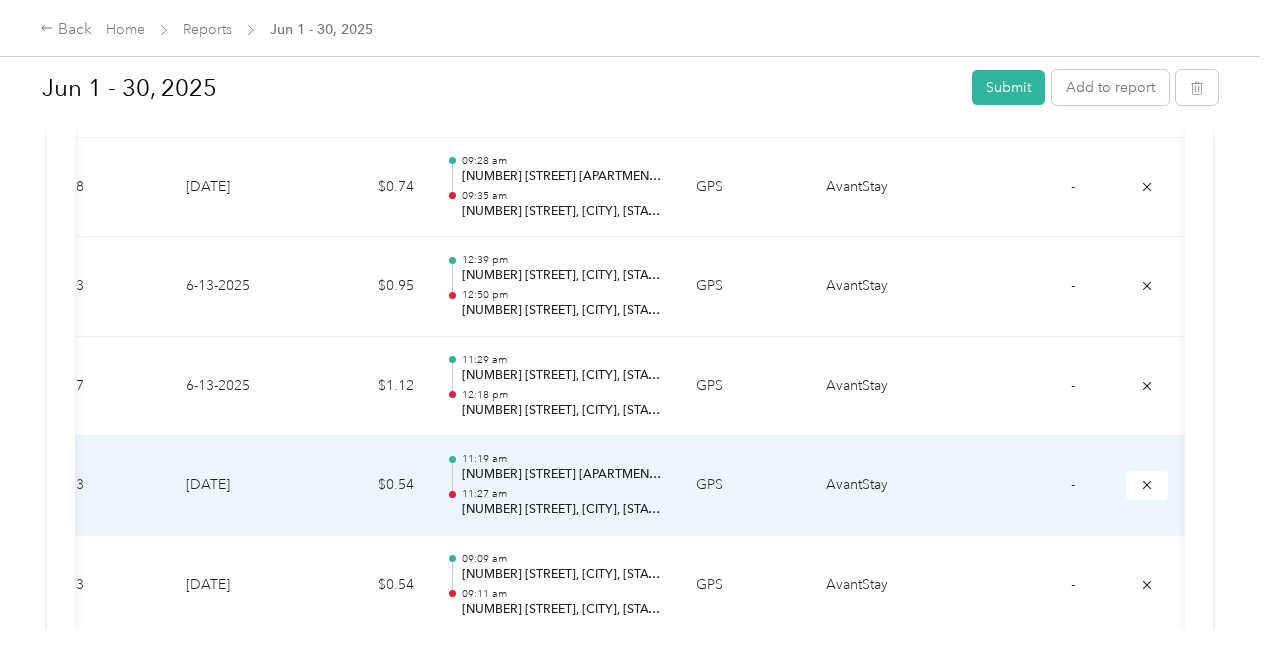 scroll, scrollTop: 0, scrollLeft: 350, axis: horizontal 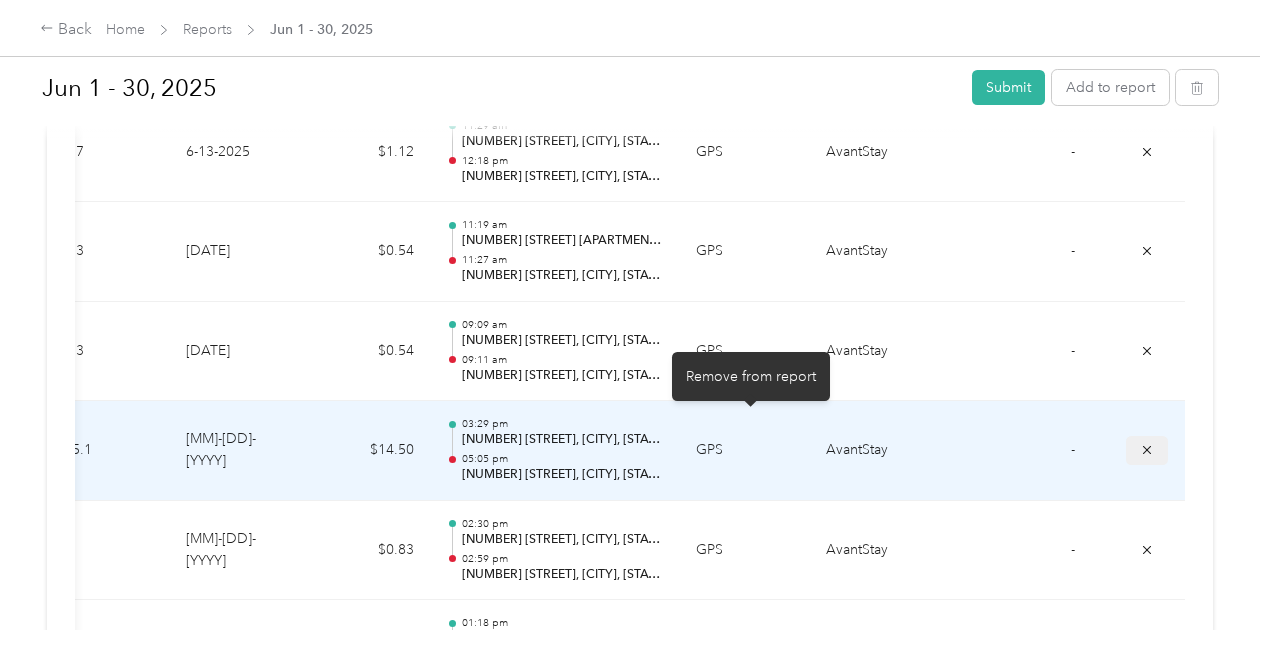 click at bounding box center [1147, 449] 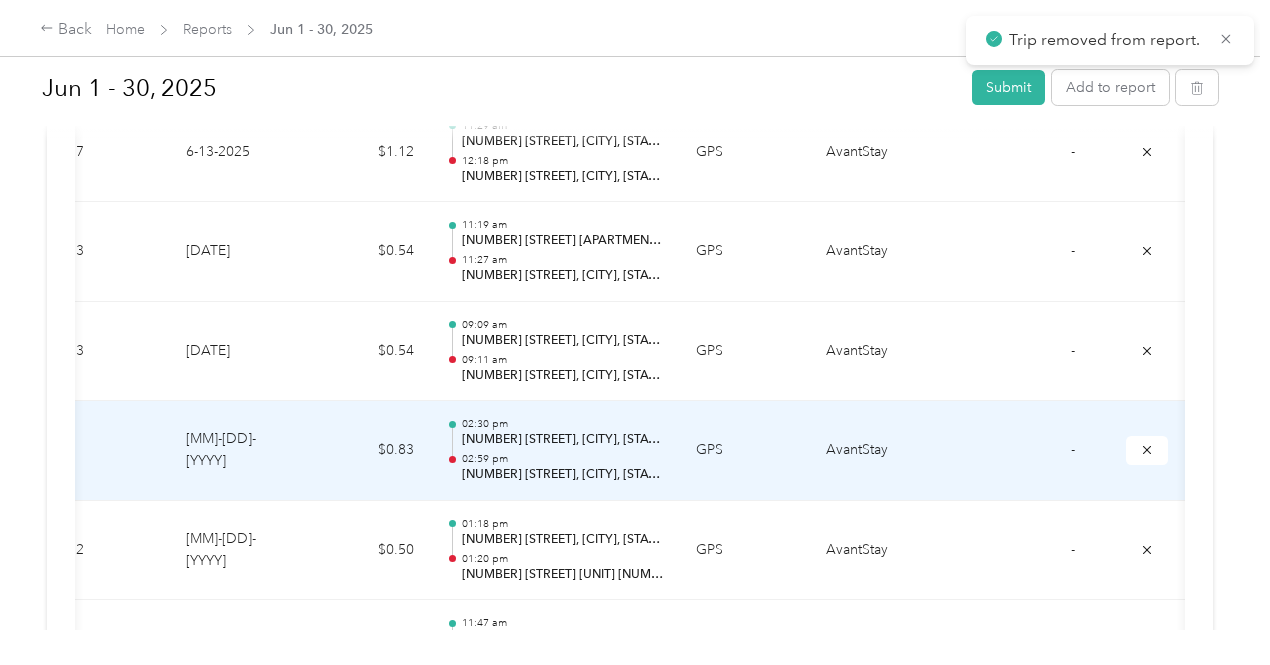 scroll, scrollTop: 0, scrollLeft: 364, axis: horizontal 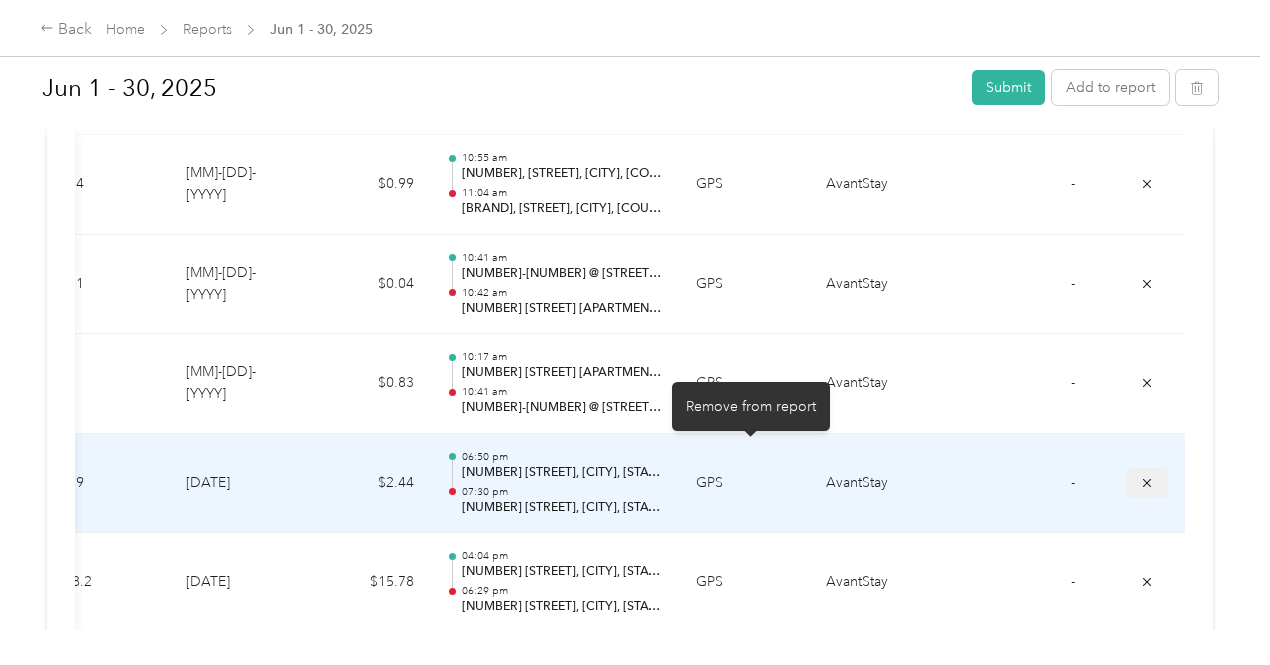 click 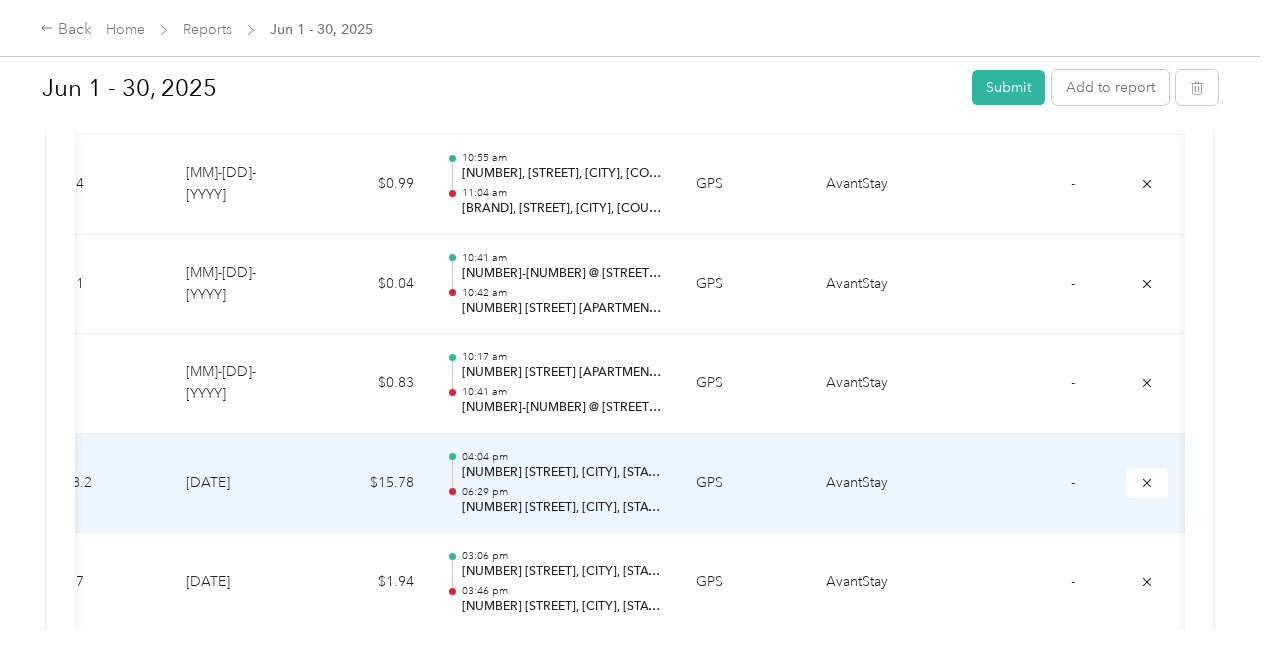 scroll, scrollTop: 0, scrollLeft: 456, axis: horizontal 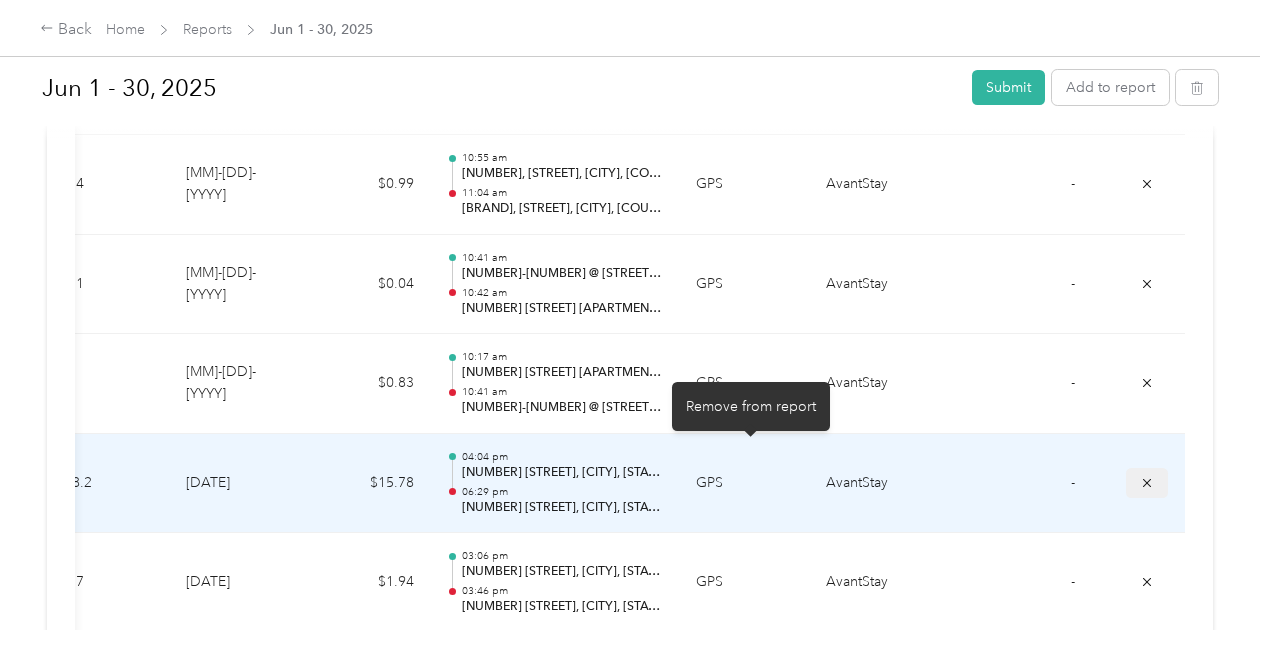 click 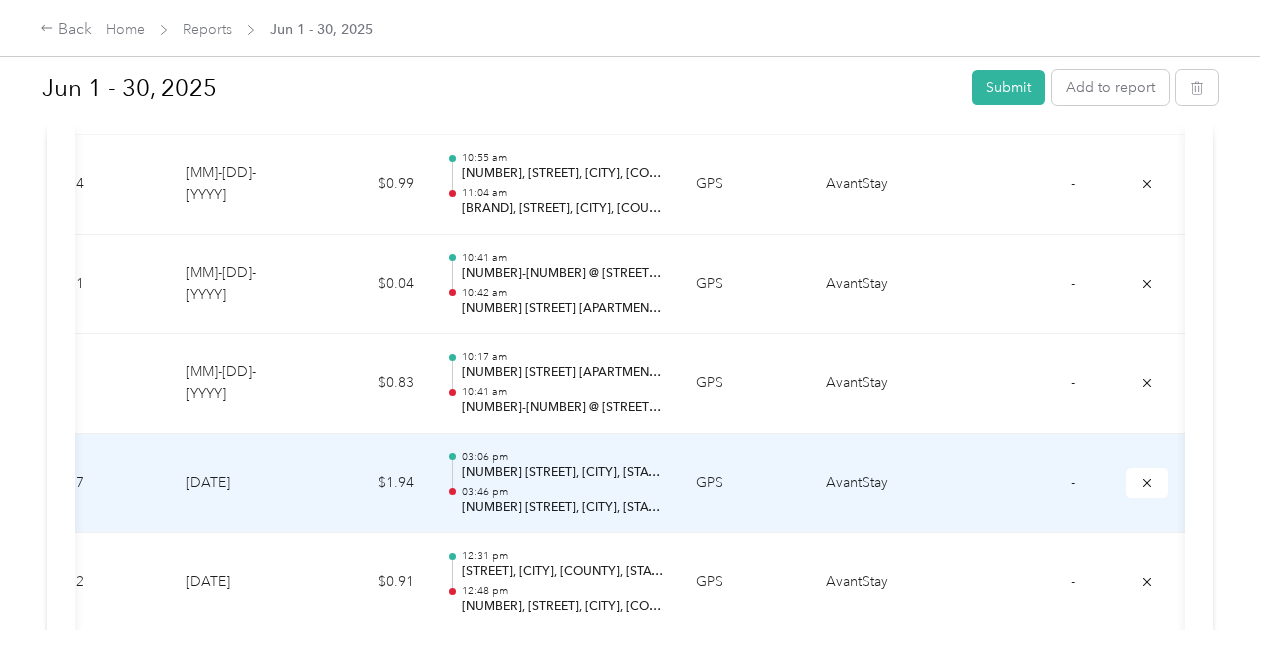 scroll, scrollTop: 0, scrollLeft: 407, axis: horizontal 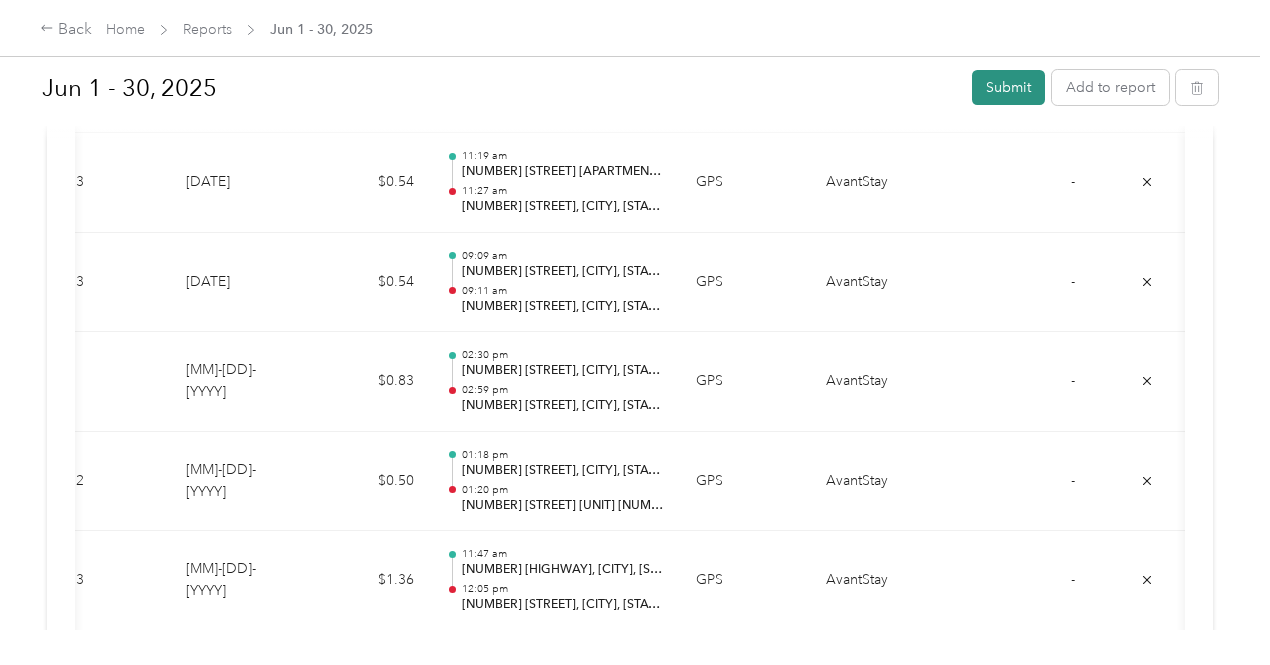 click on "Submit" at bounding box center [1008, 87] 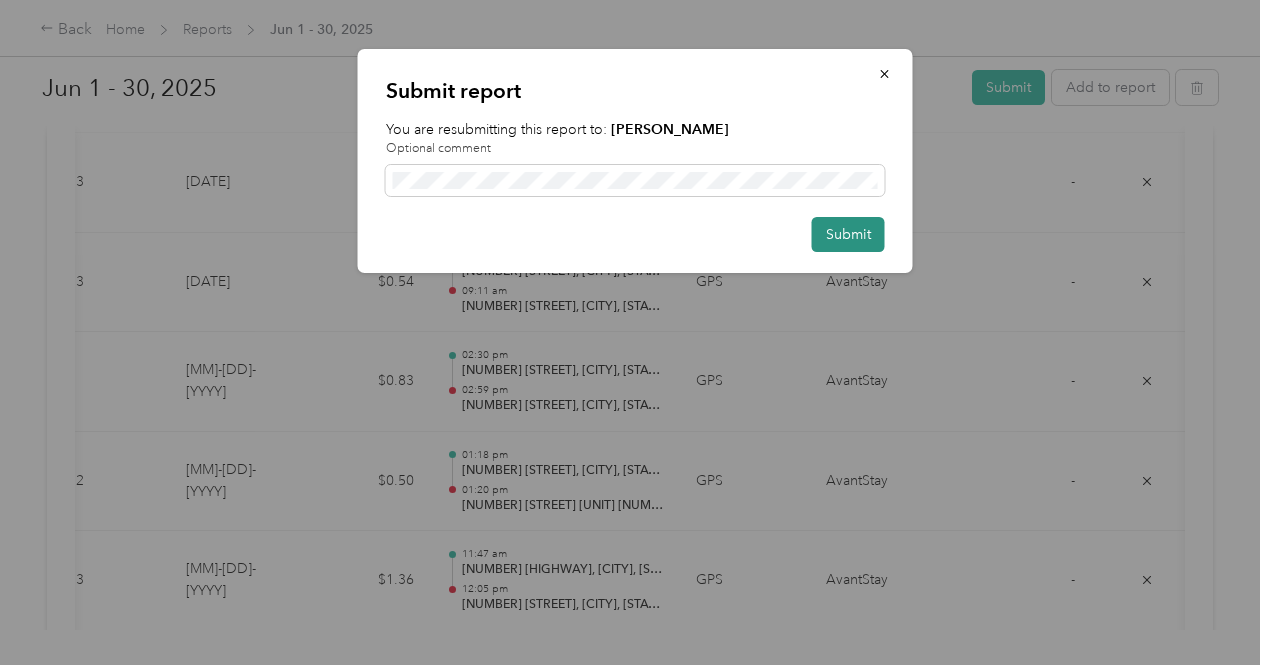 click on "Submit" at bounding box center (848, 234) 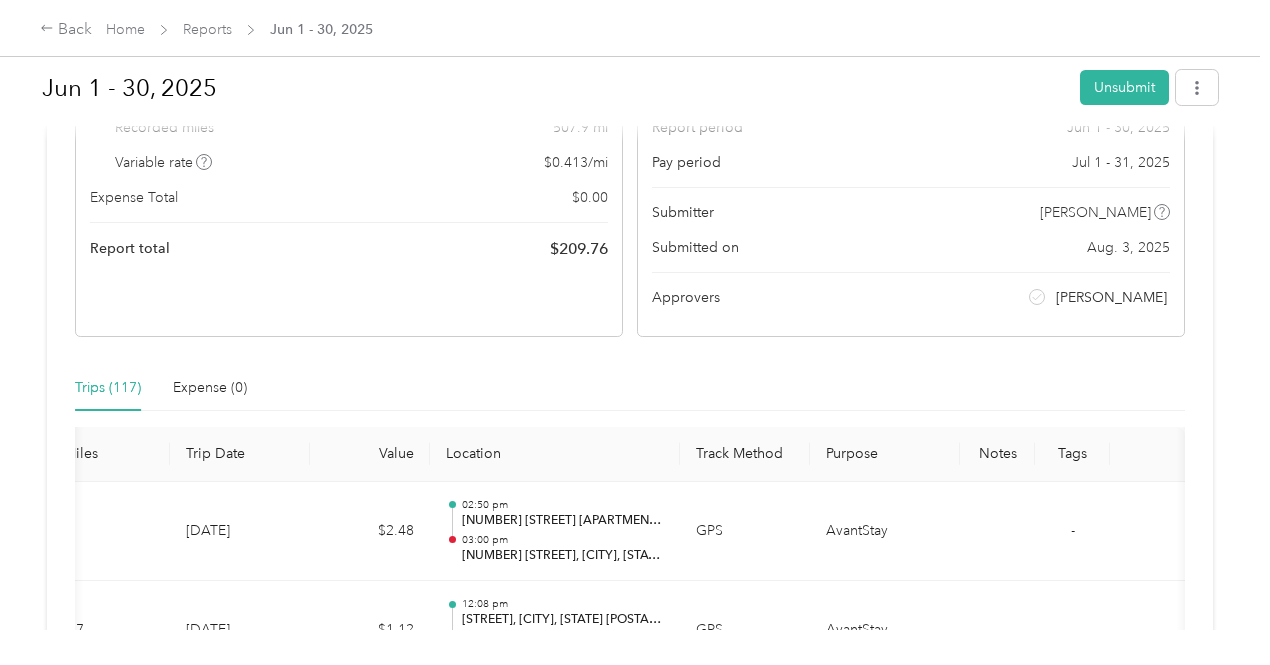 scroll, scrollTop: 0, scrollLeft: 0, axis: both 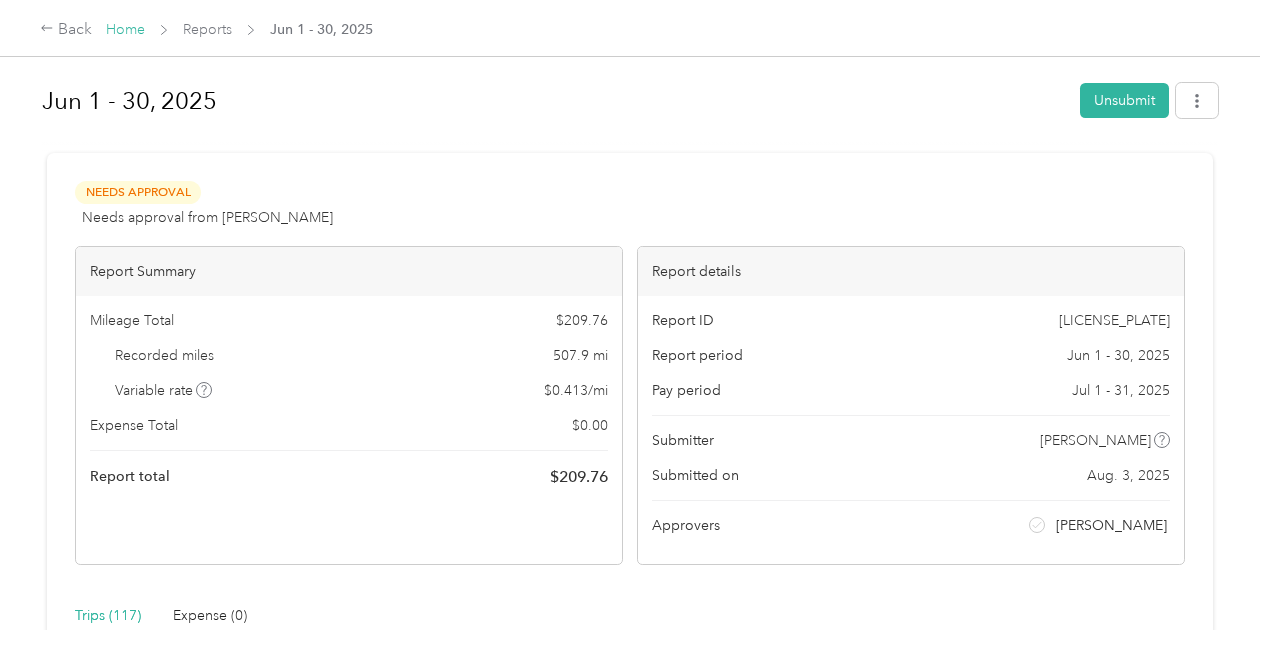 click on "Home" at bounding box center (125, 29) 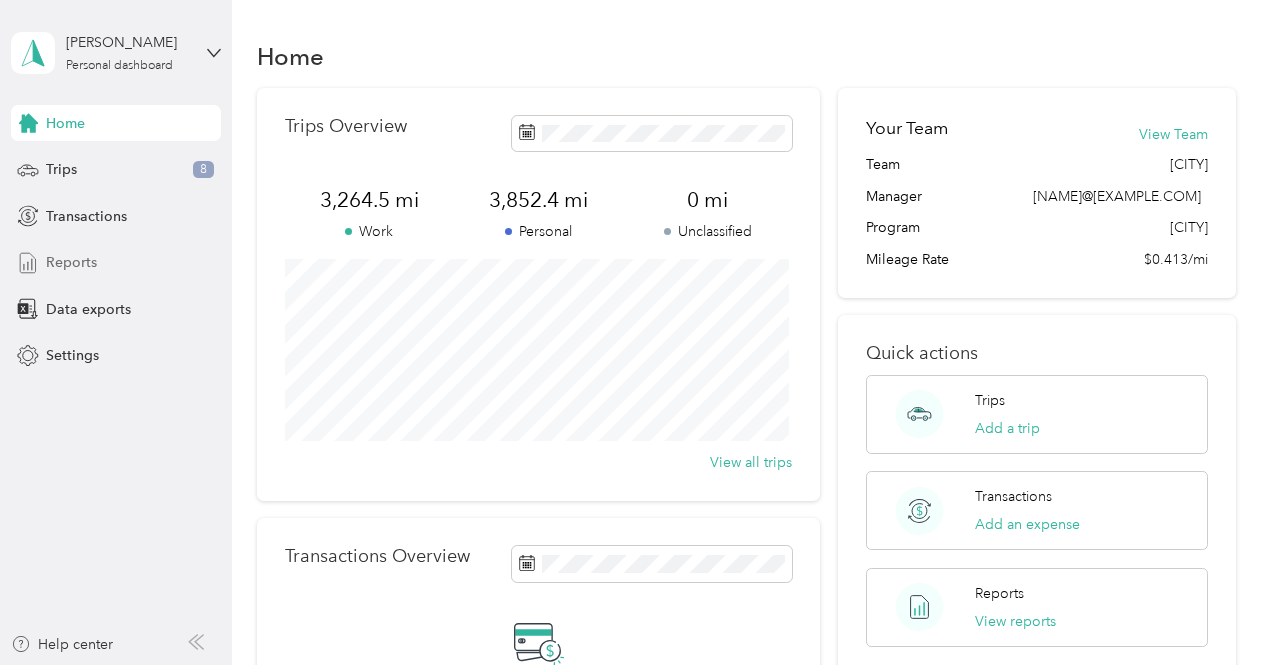 click on "Reports" at bounding box center [71, 262] 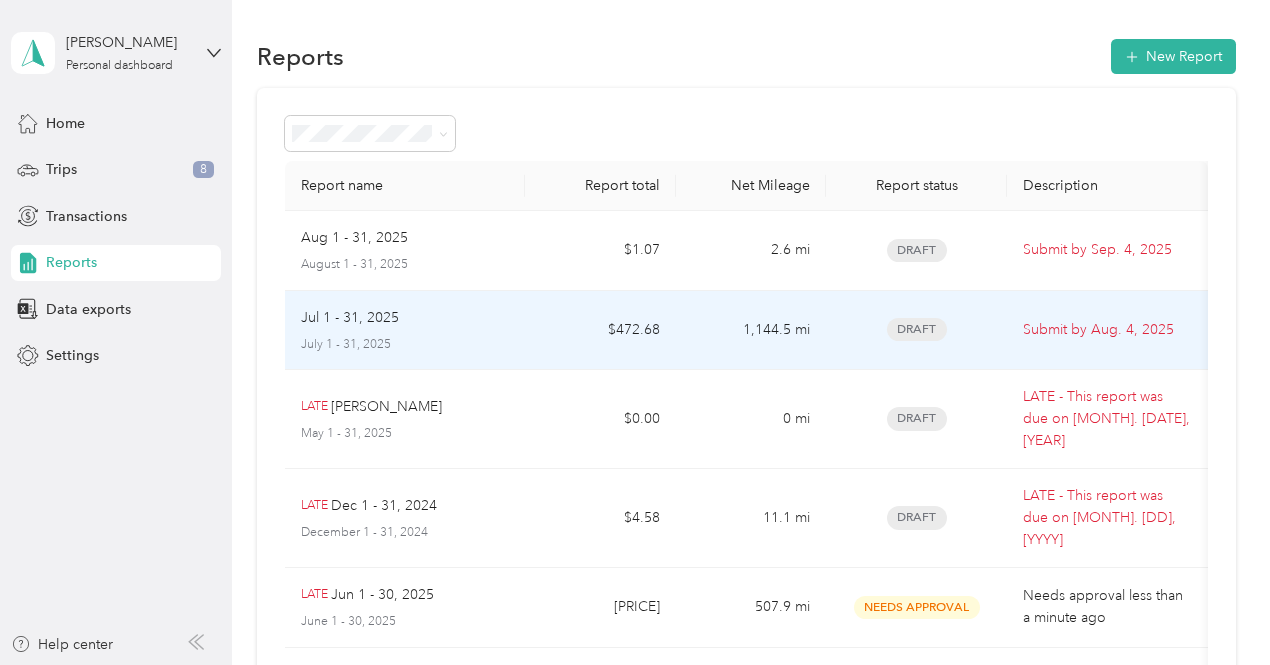 click on "Draft" at bounding box center [916, 331] 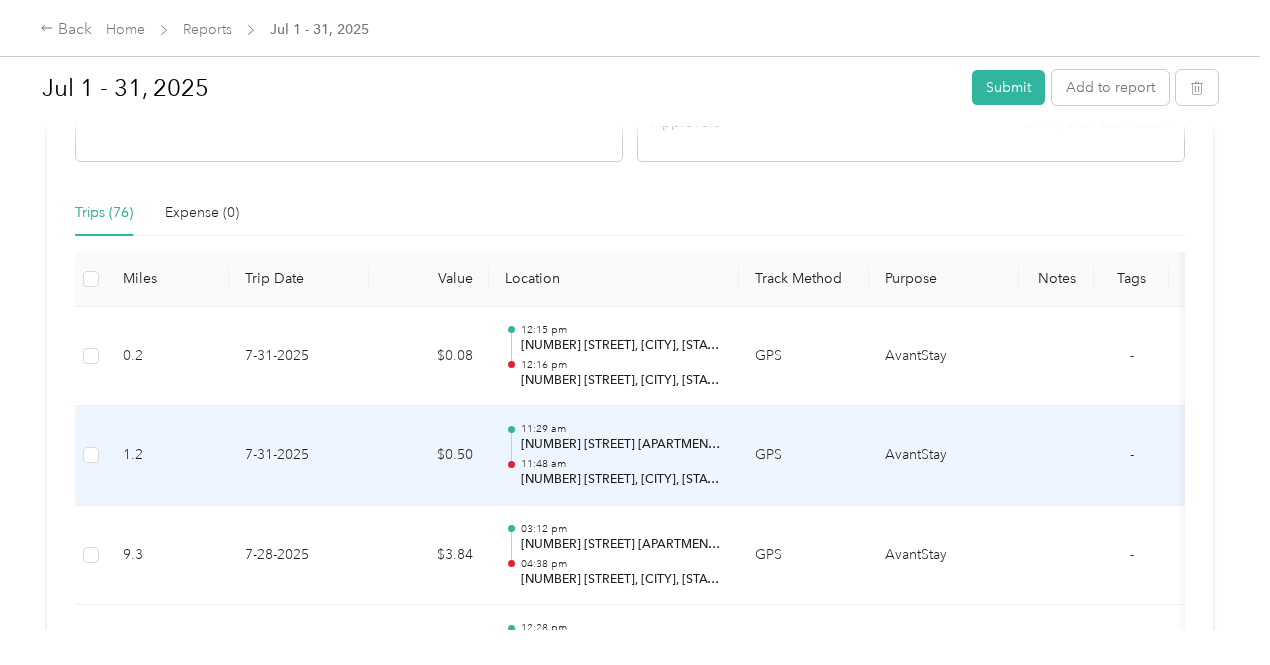 scroll, scrollTop: 452, scrollLeft: 0, axis: vertical 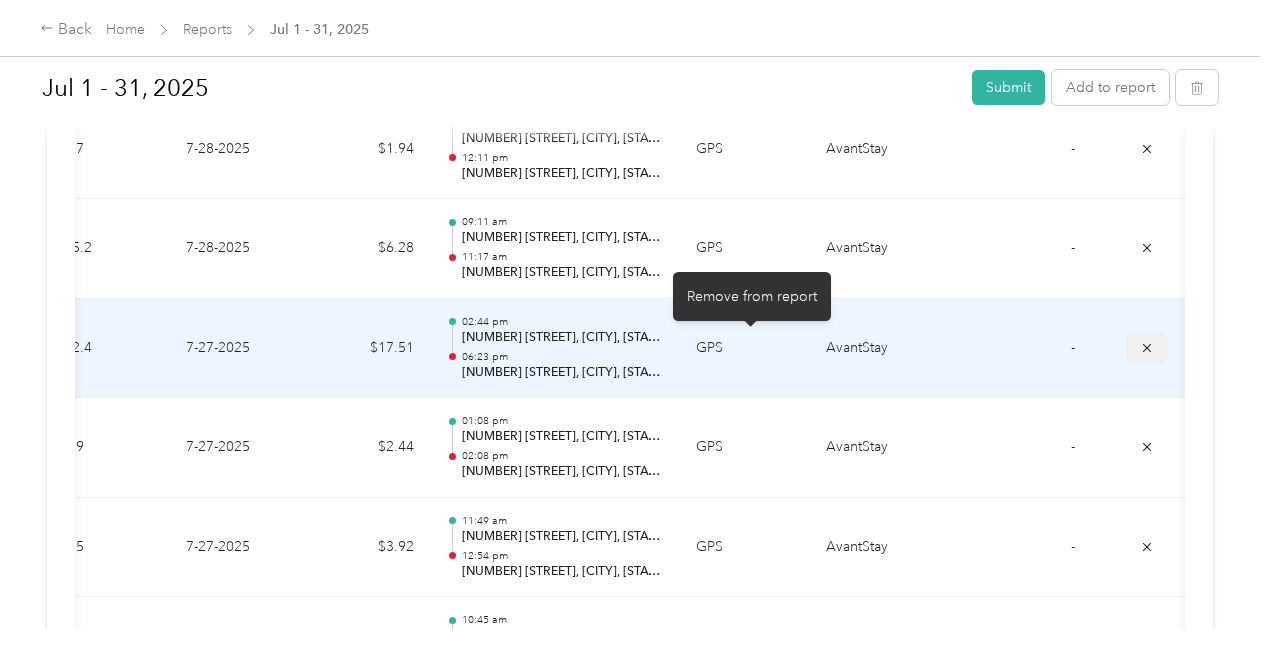 click 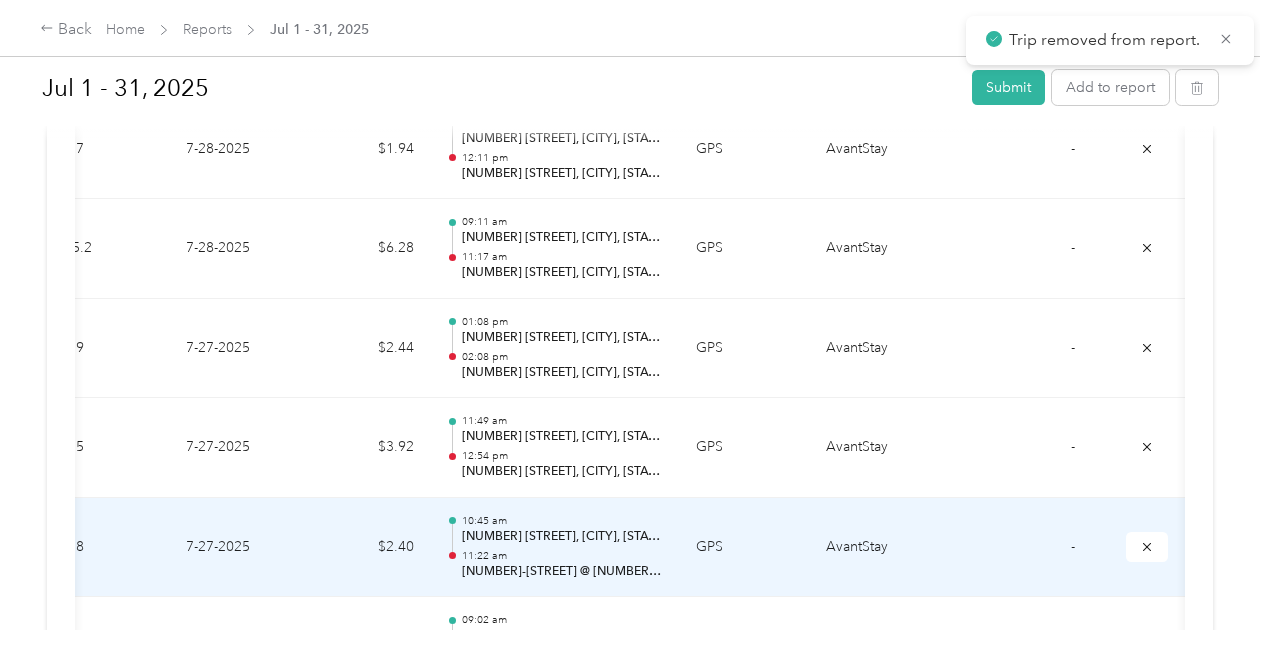 scroll, scrollTop: 0, scrollLeft: 456, axis: horizontal 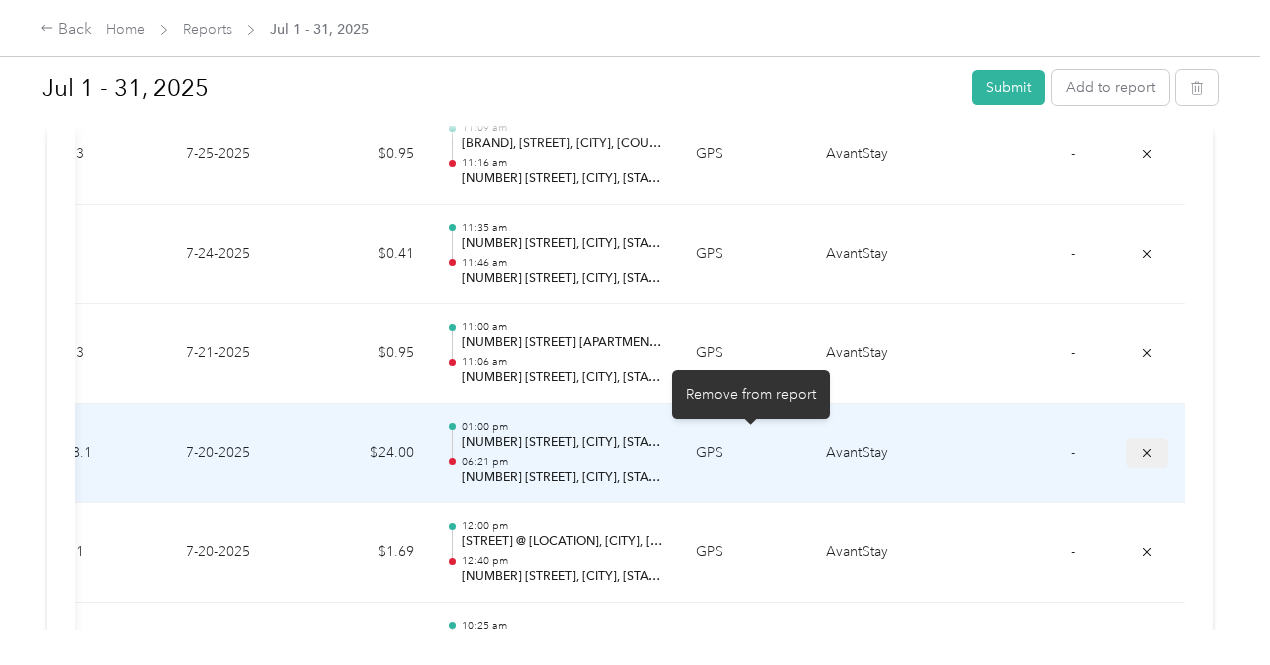 click 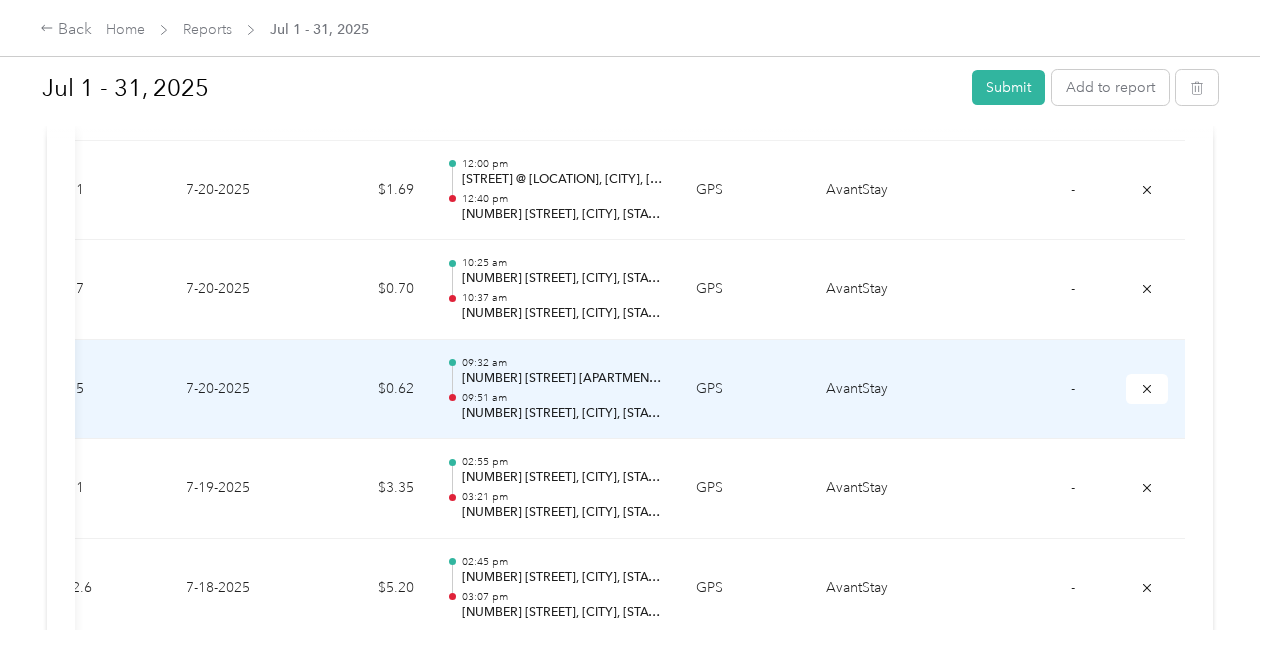 scroll, scrollTop: 3409, scrollLeft: 0, axis: vertical 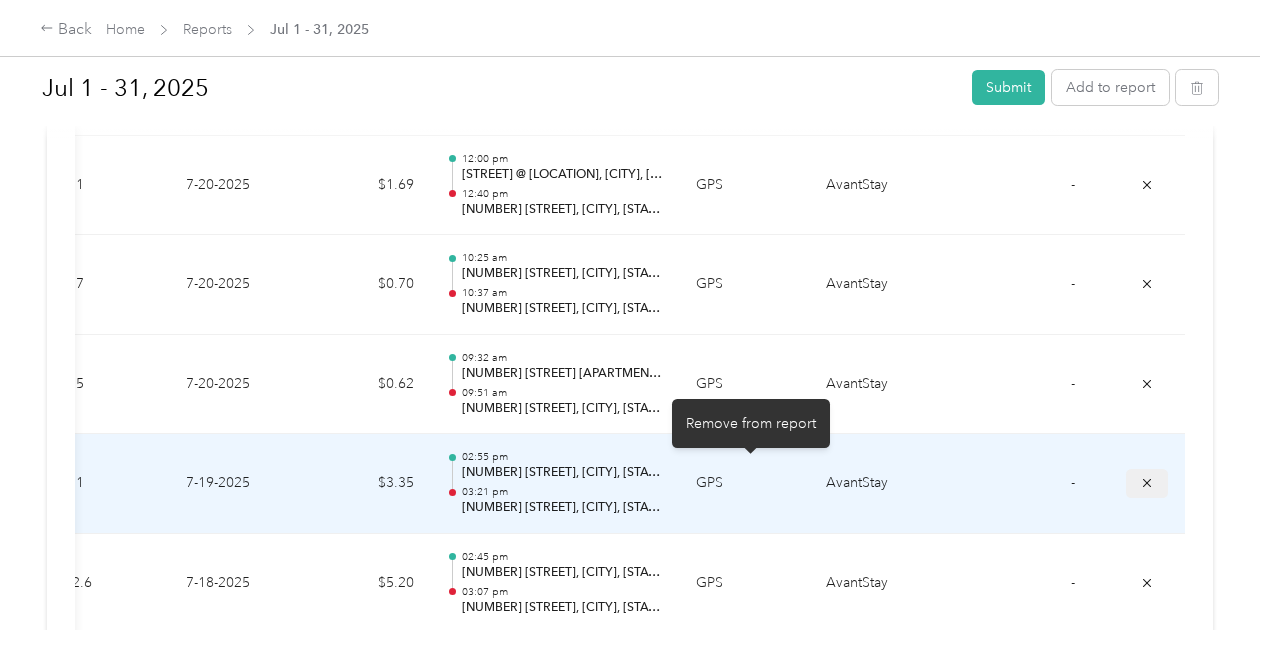 click 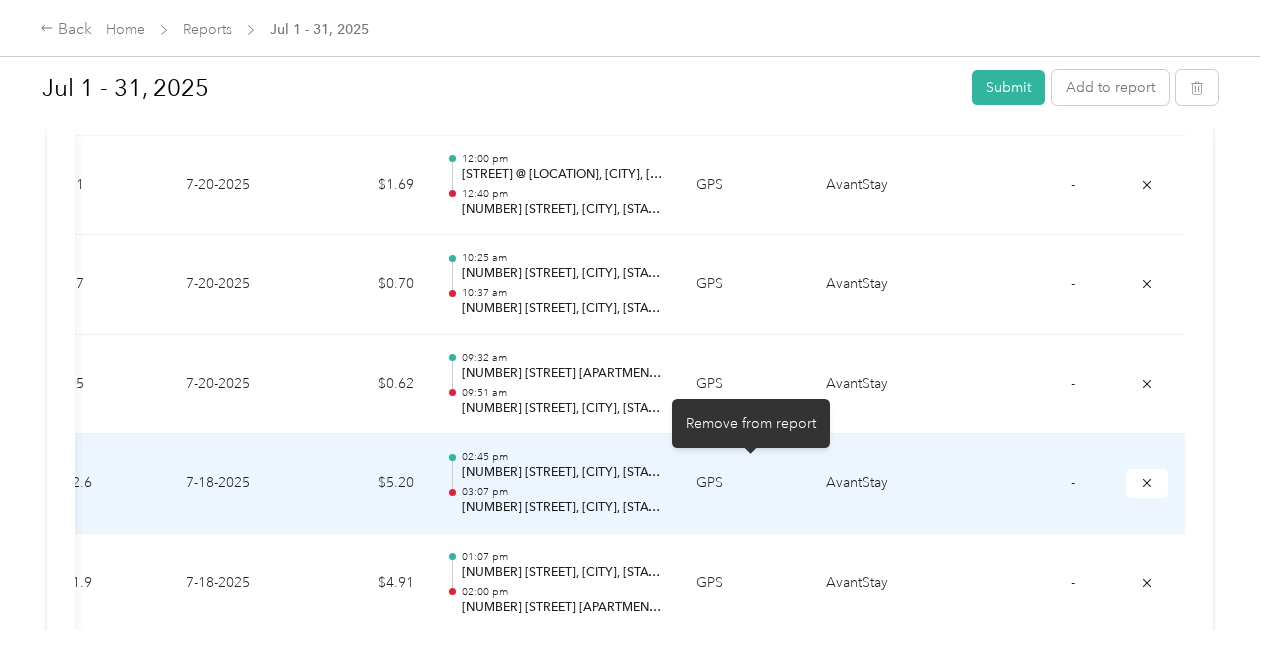 click 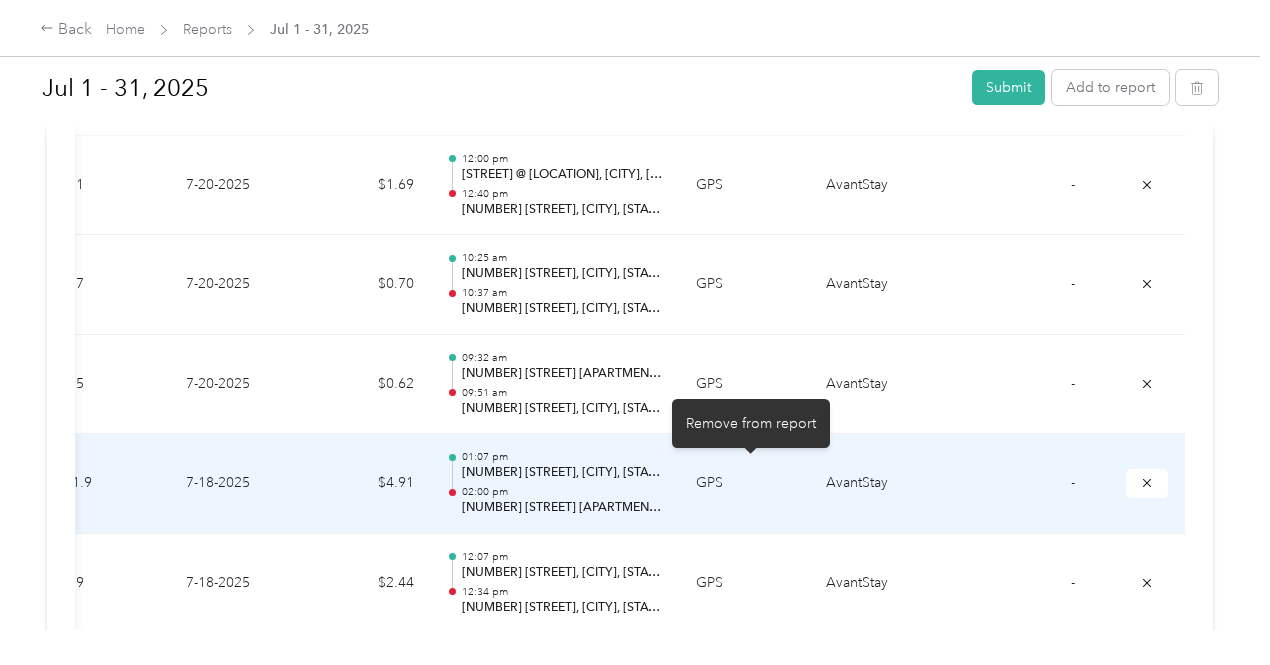 click 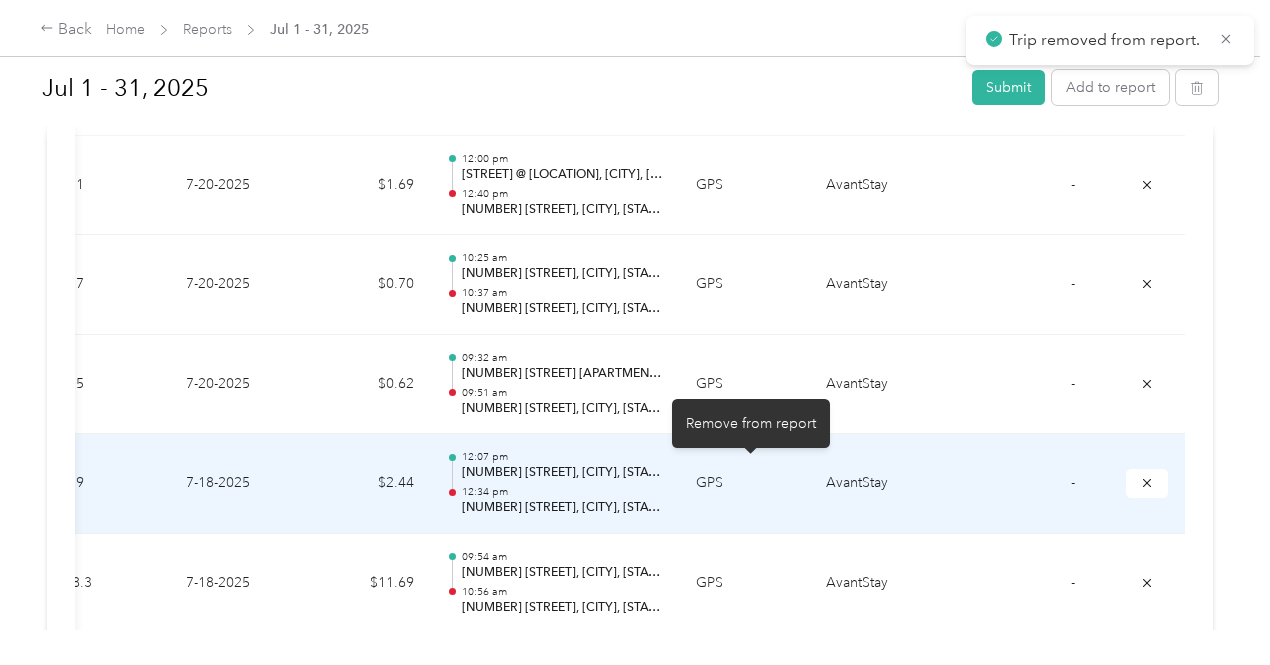 click 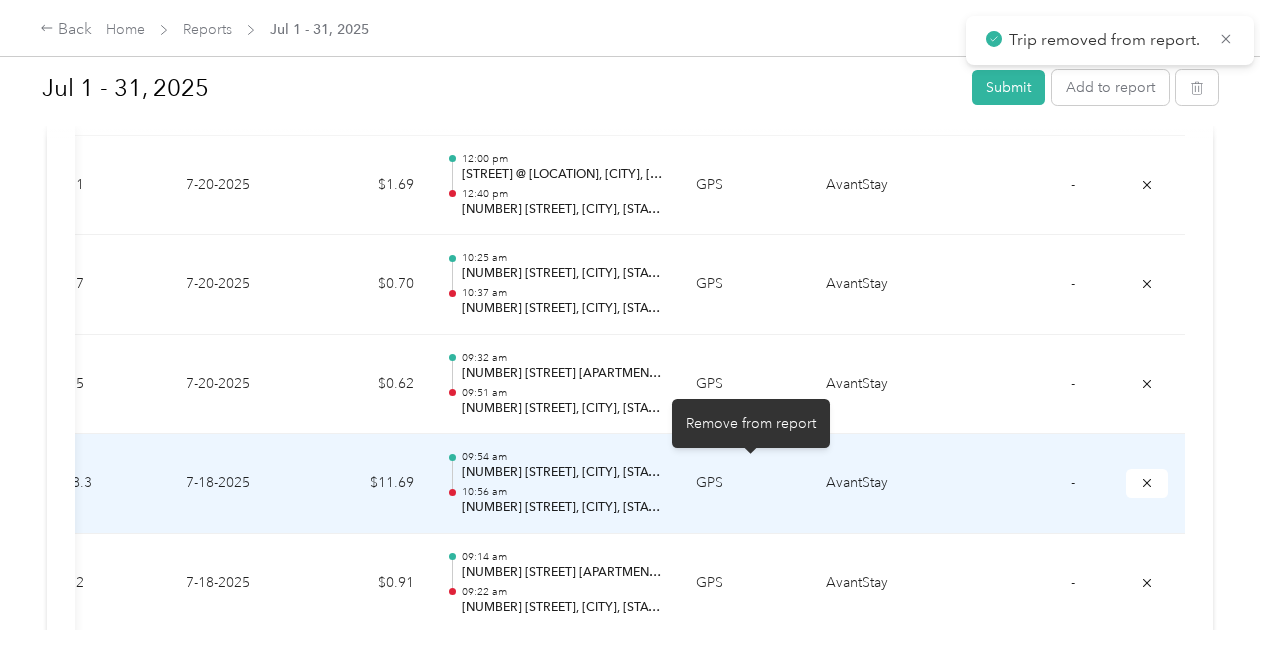 click 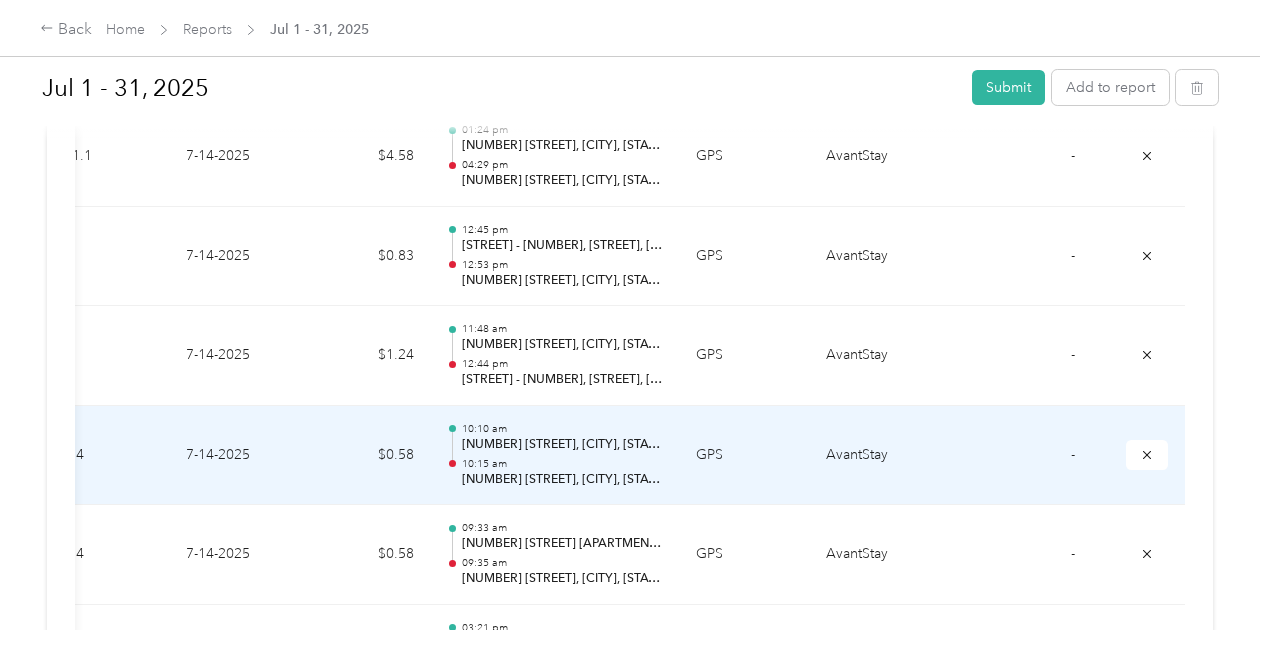 scroll, scrollTop: 3969, scrollLeft: 0, axis: vertical 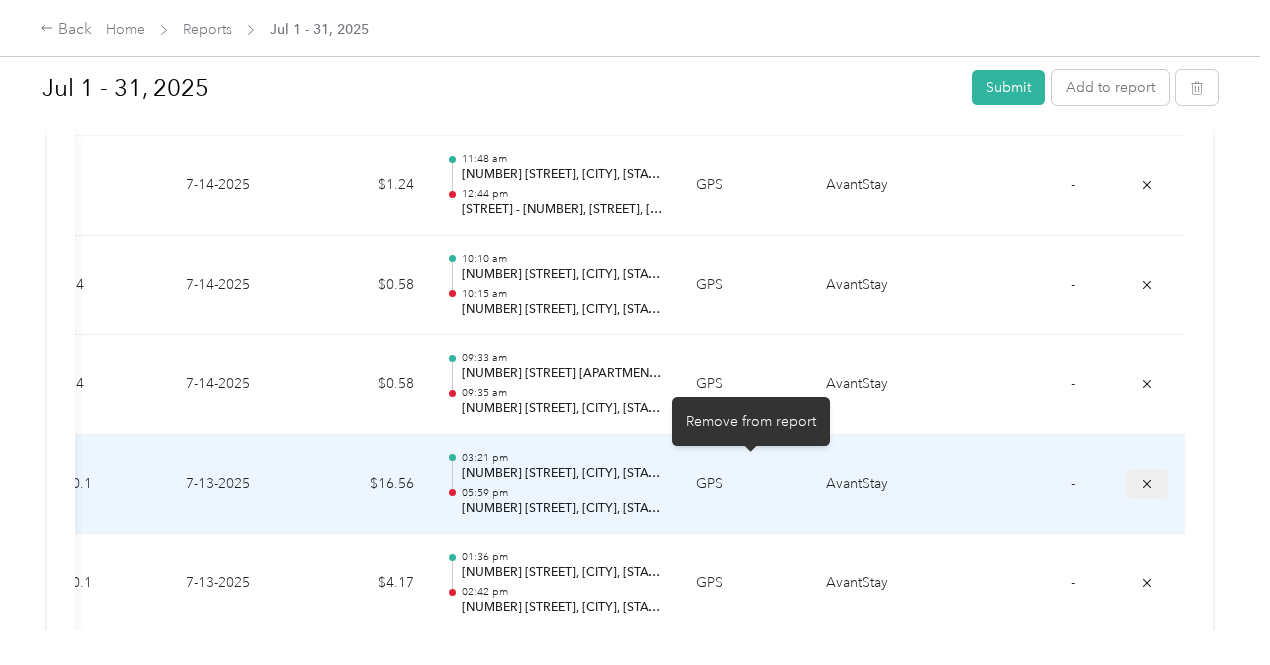 click 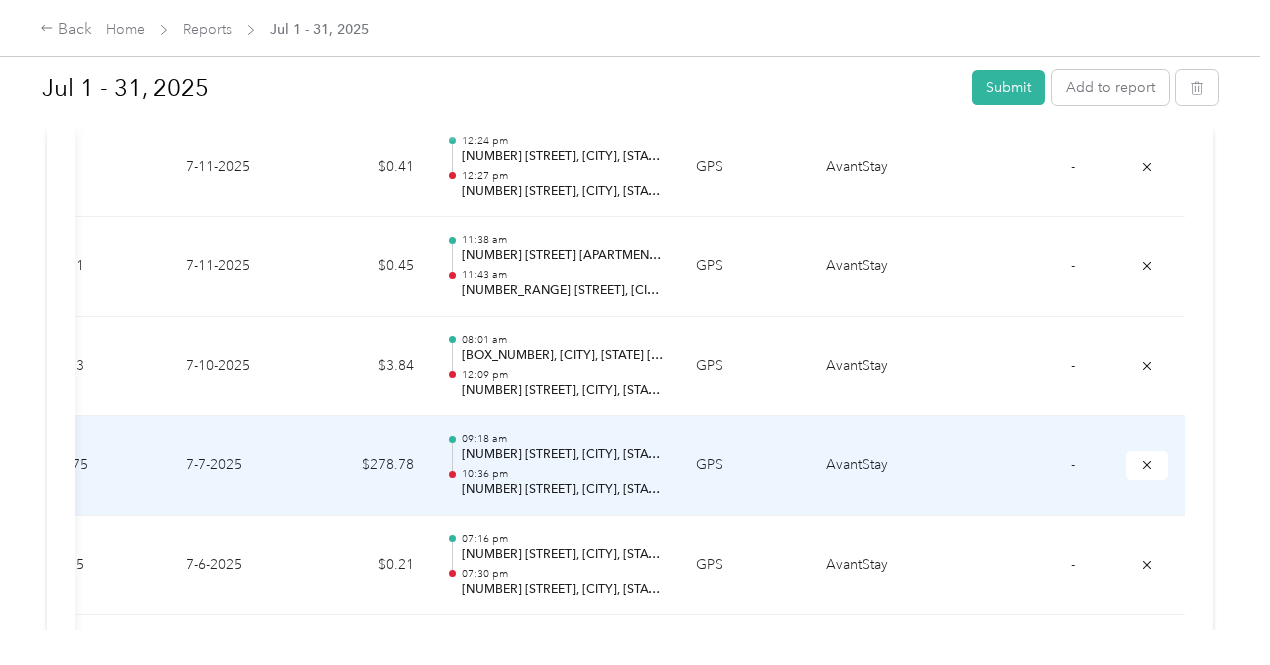 scroll, scrollTop: 5816, scrollLeft: 0, axis: vertical 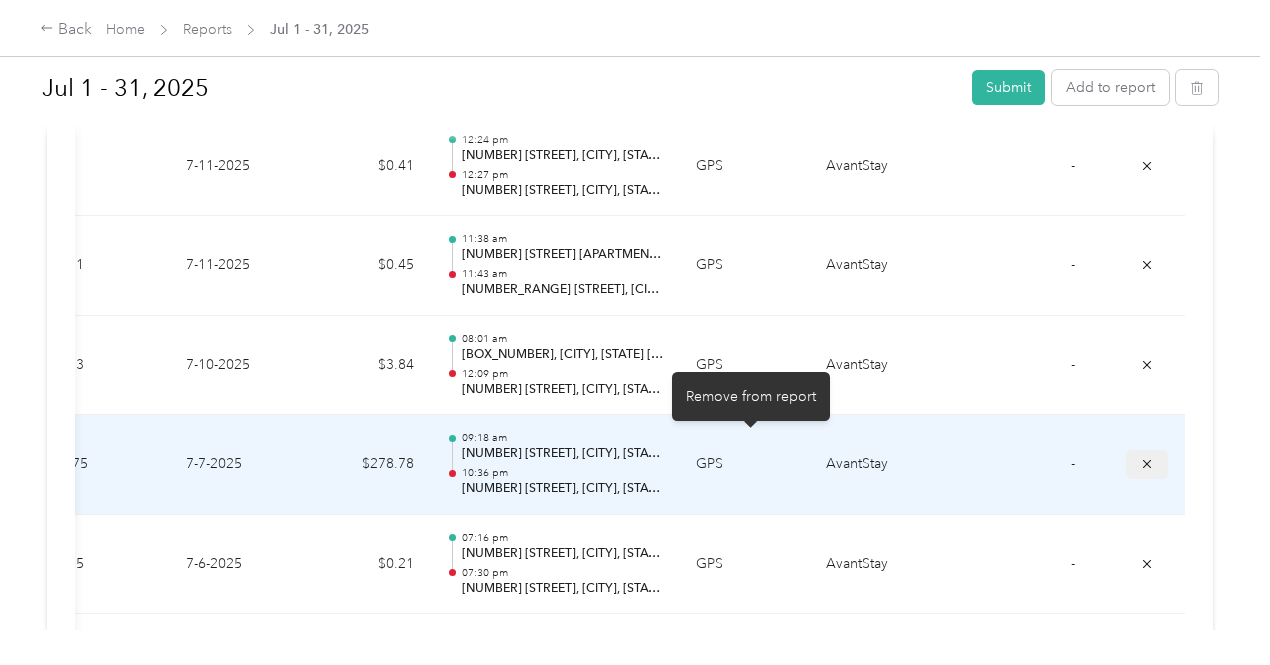 click 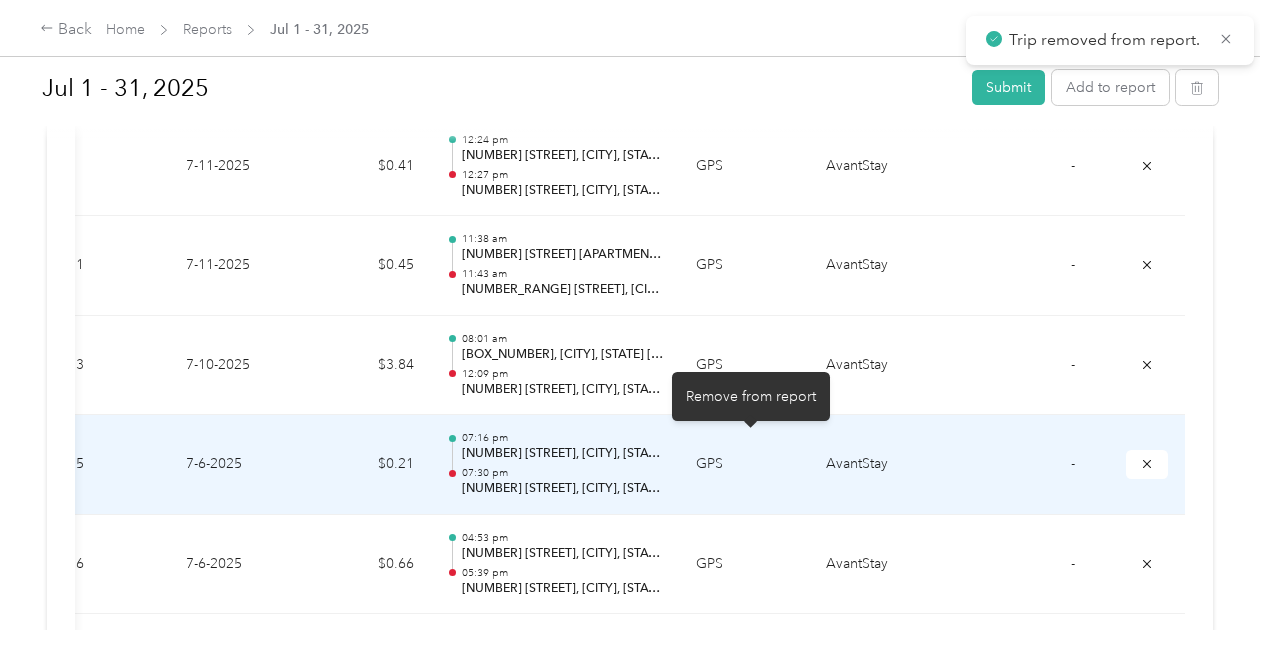 click 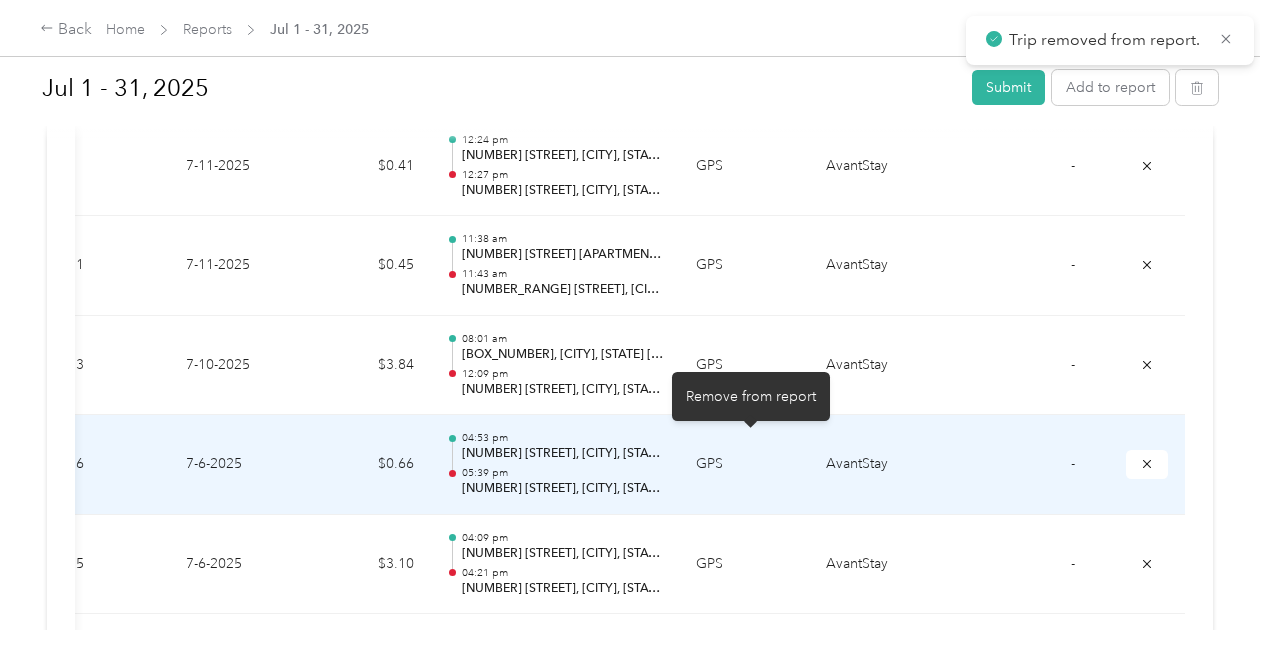 click 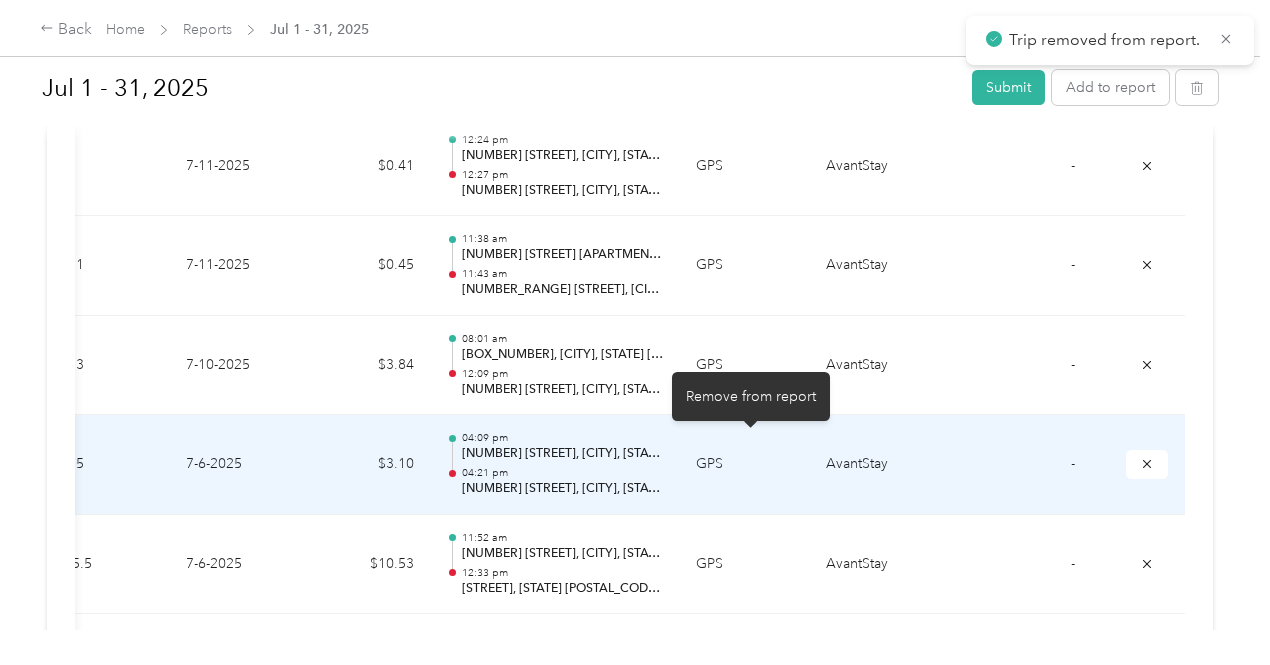 click 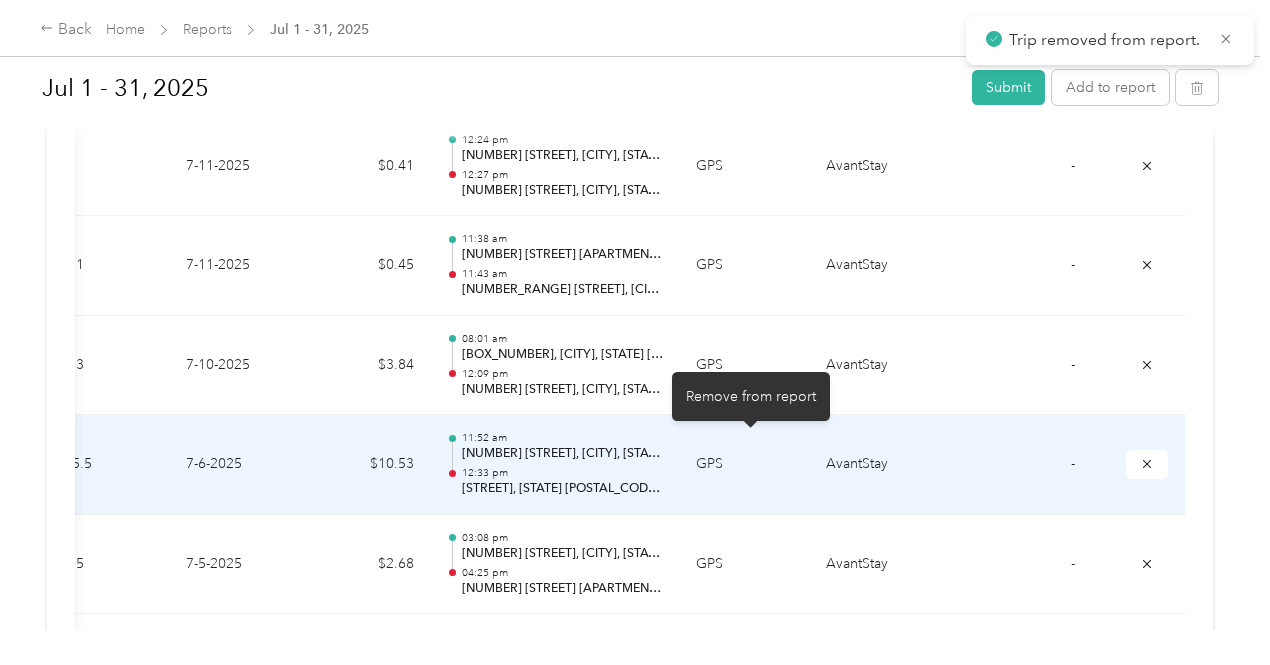 click 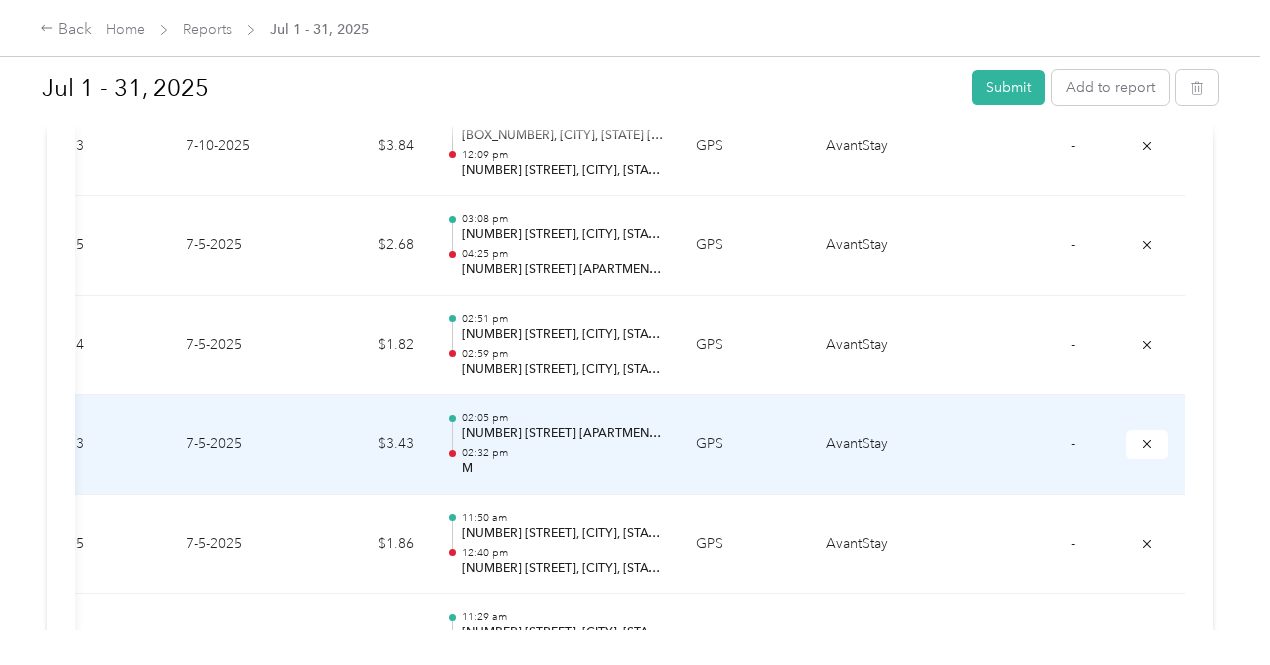 scroll, scrollTop: 6036, scrollLeft: 0, axis: vertical 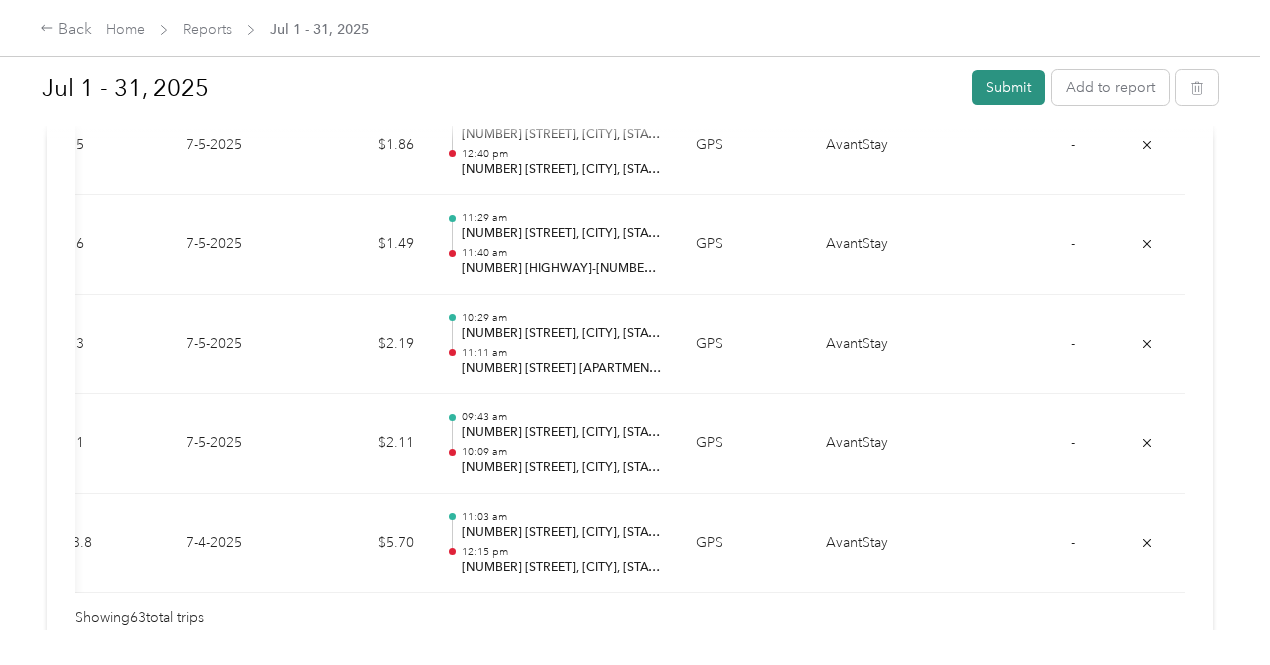 click on "Submit" at bounding box center (1008, 87) 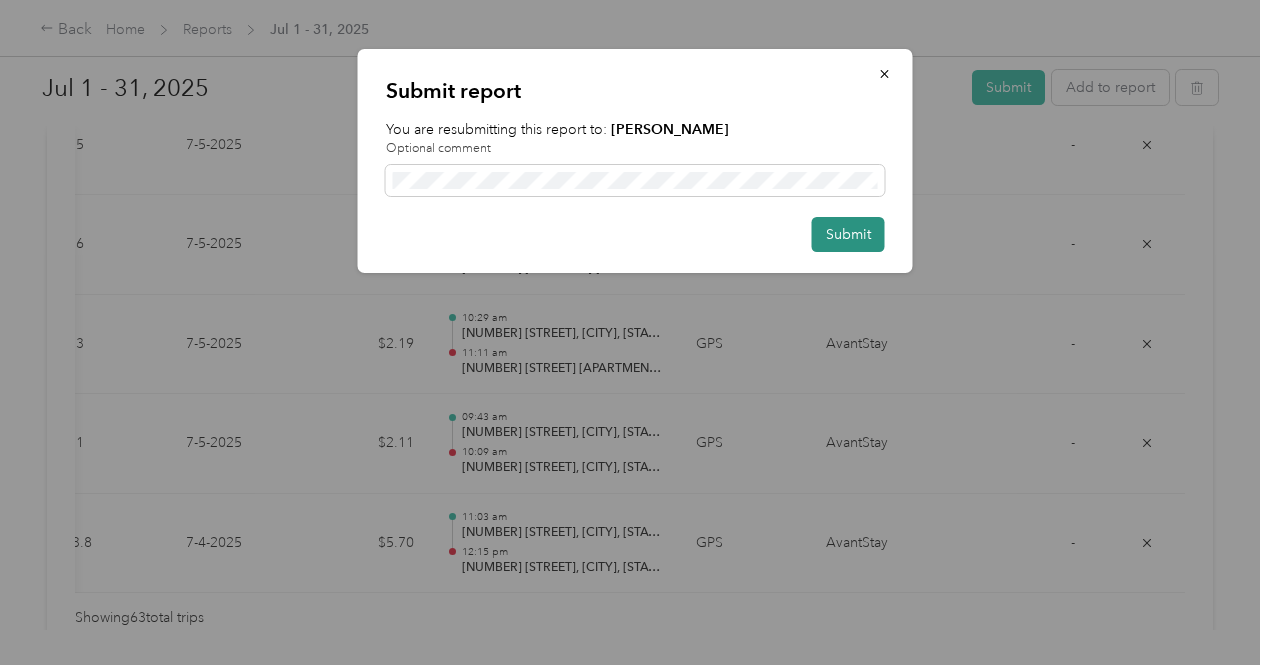click on "Submit" at bounding box center [848, 234] 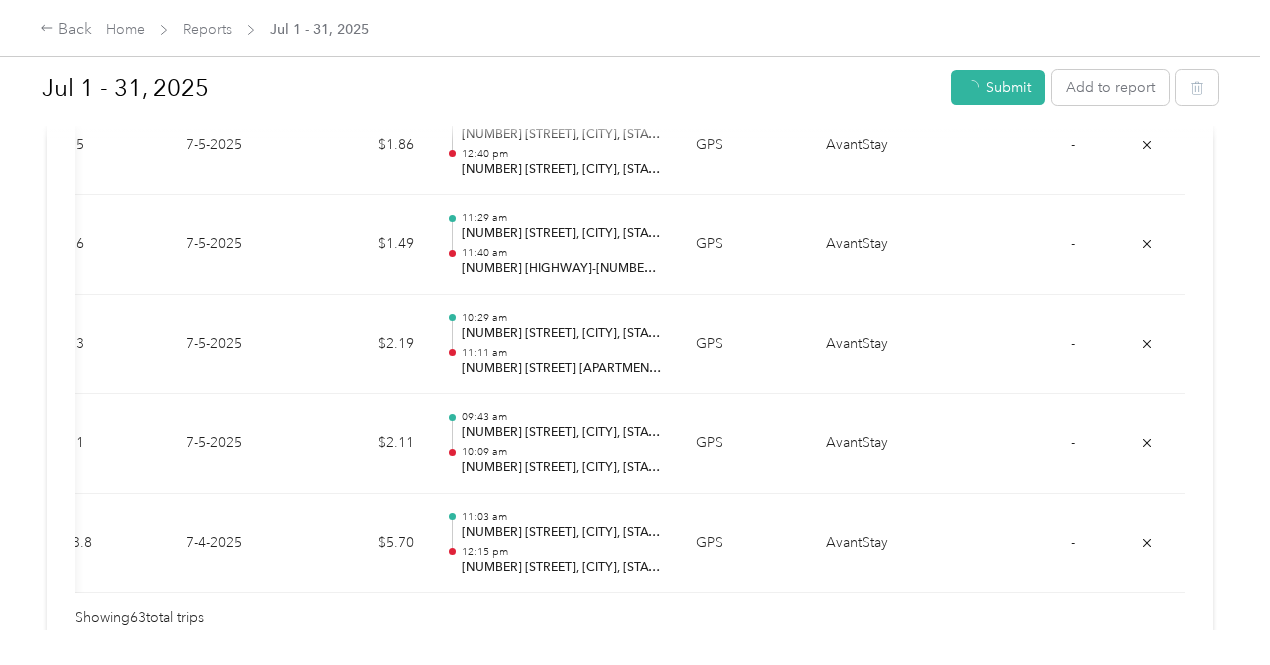 scroll, scrollTop: 6384, scrollLeft: 0, axis: vertical 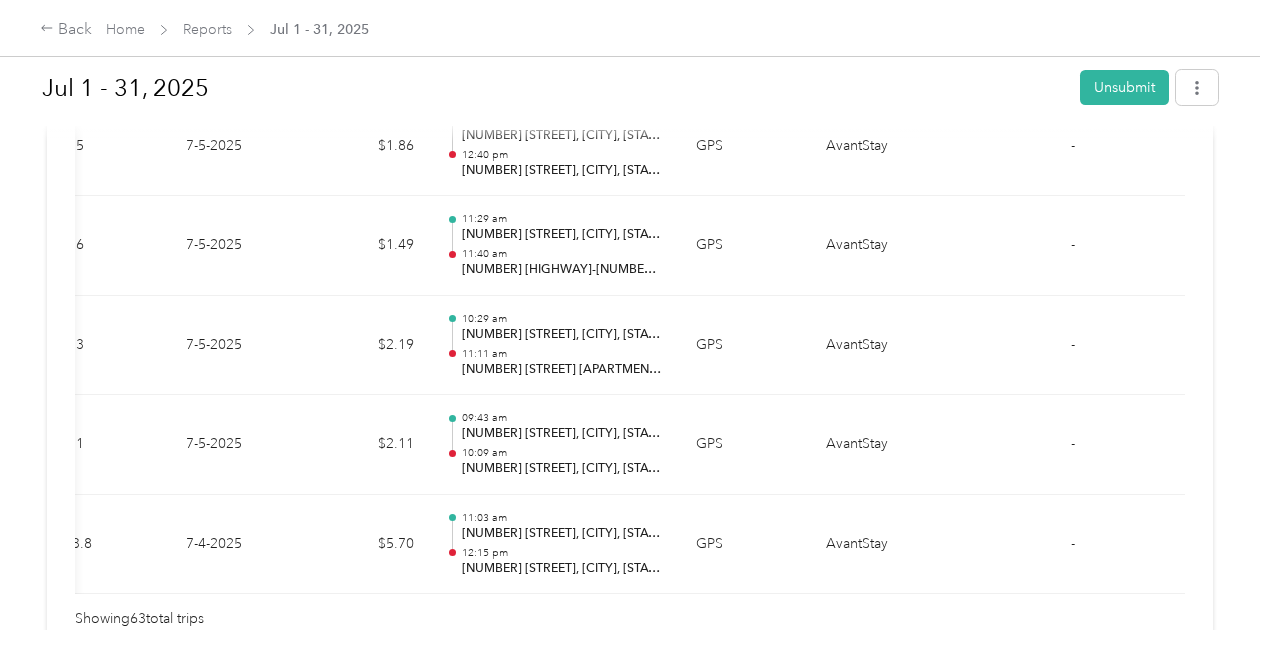 click on "Back Home Reports [MONTH] [START_DATE] - [END_DATE], [YEAR]" at bounding box center [635, 28] 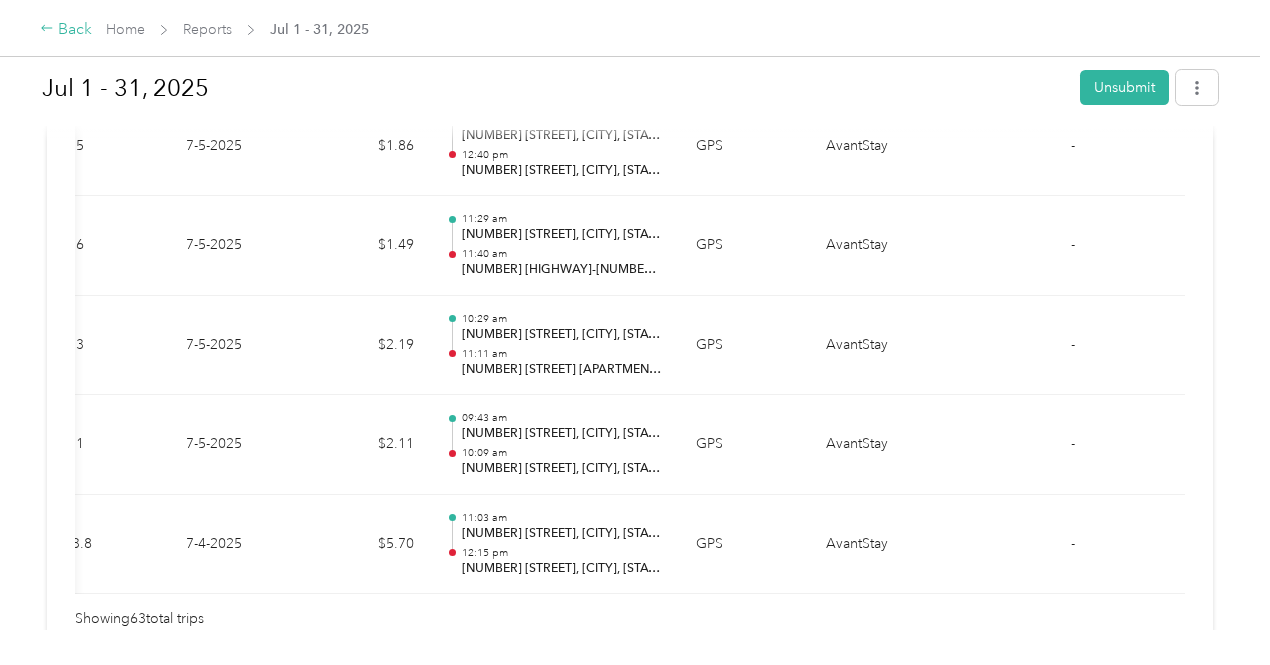 click 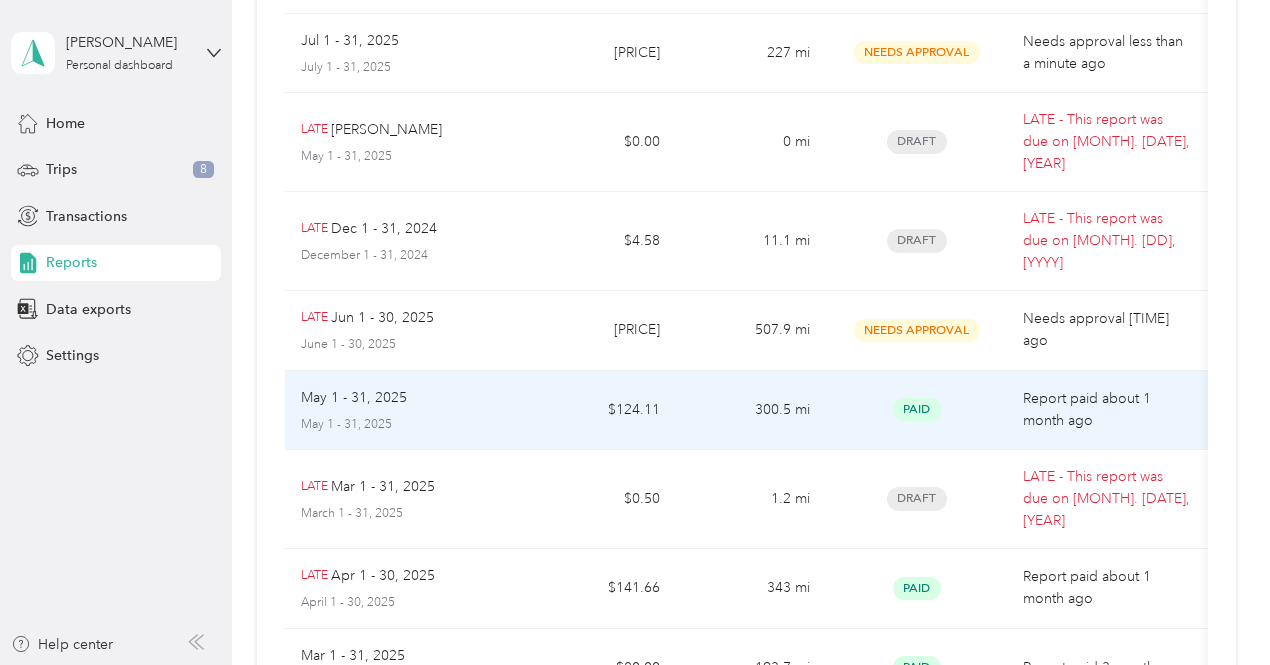 scroll, scrollTop: 0, scrollLeft: 0, axis: both 